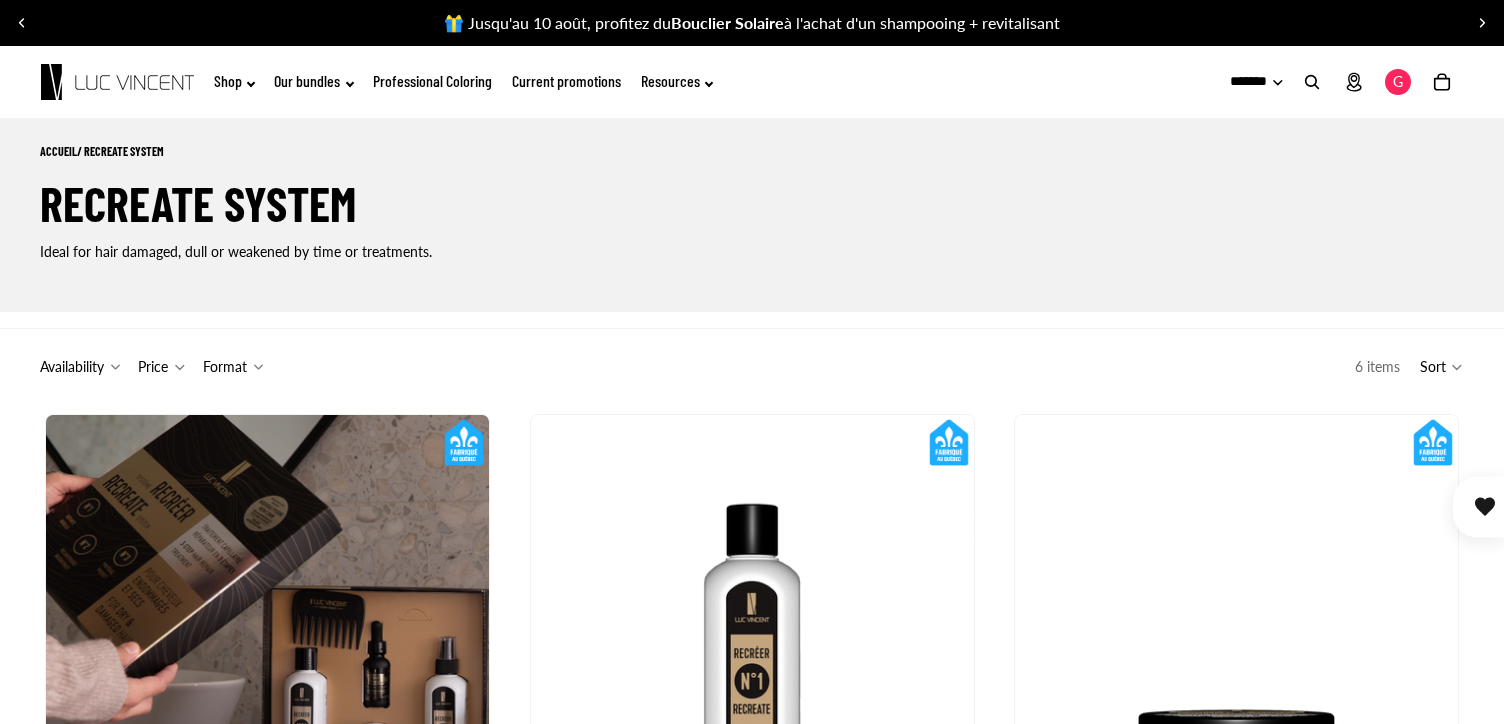 scroll, scrollTop: 0, scrollLeft: 0, axis: both 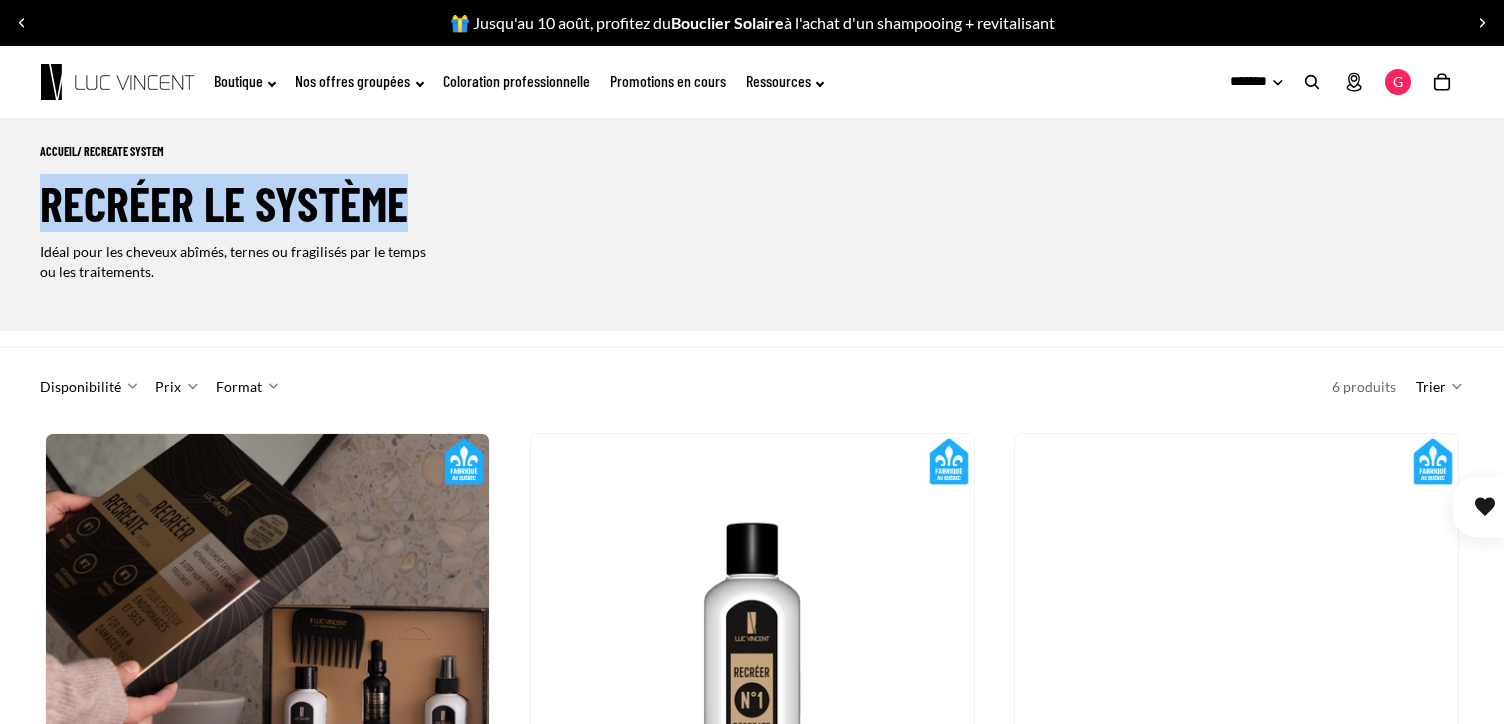drag, startPoint x: 46, startPoint y: 183, endPoint x: 419, endPoint y: 200, distance: 373.3872 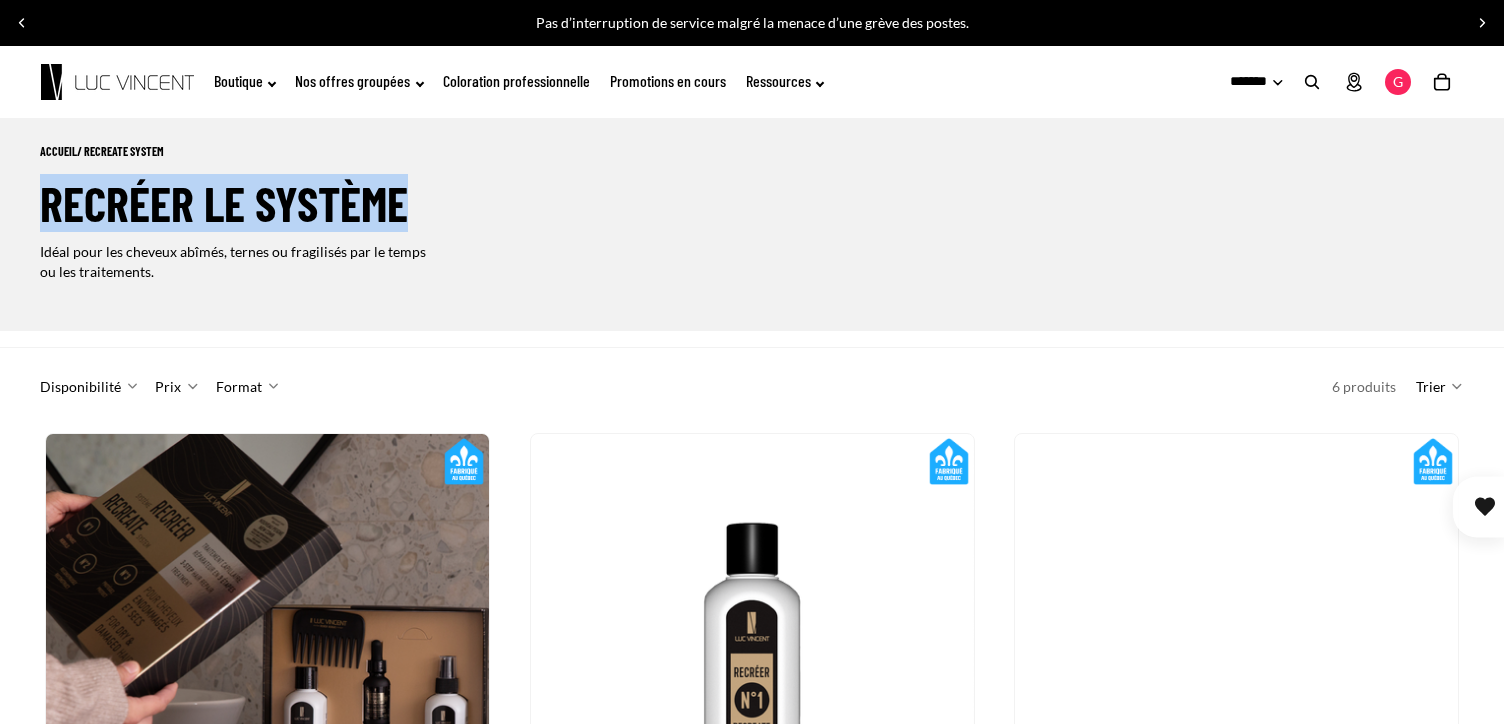 drag, startPoint x: 419, startPoint y: 200, endPoint x: 315, endPoint y: 197, distance: 104.04326 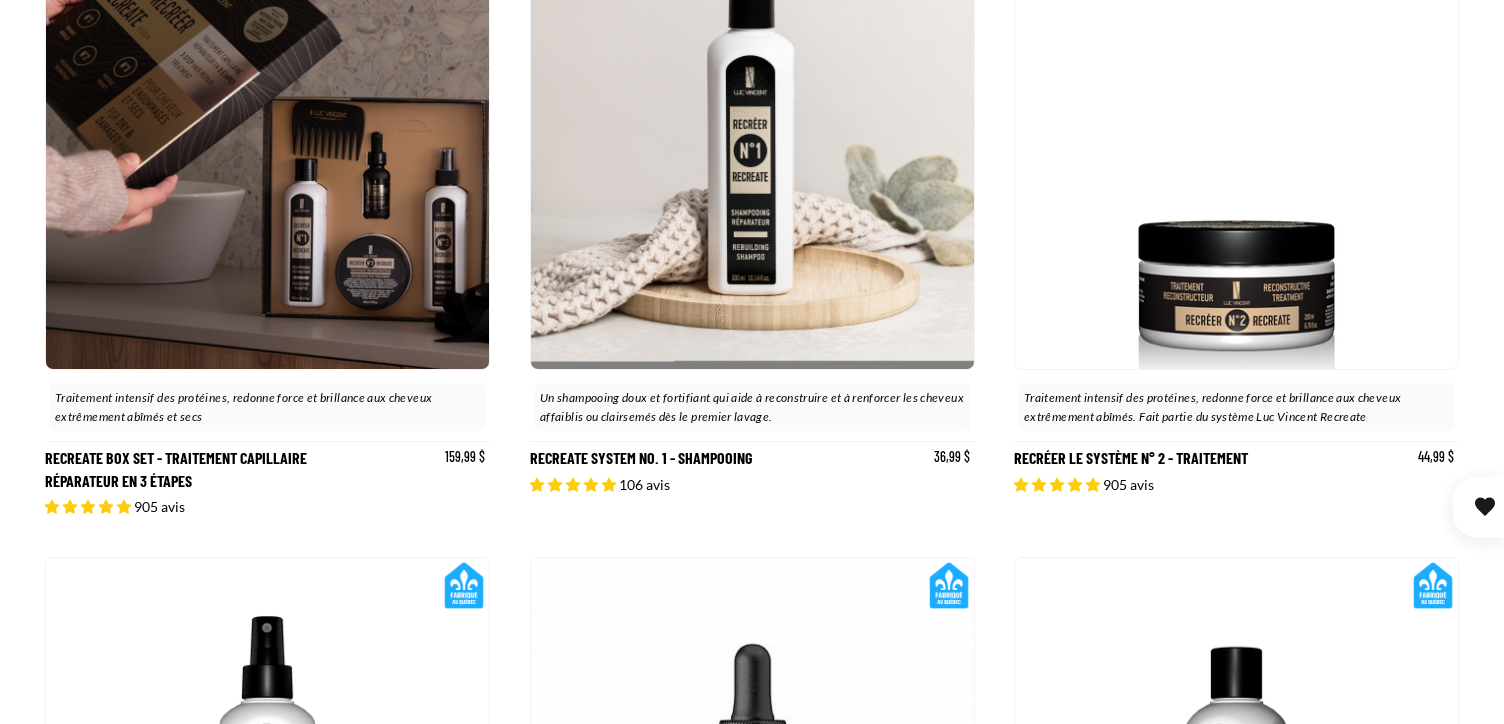 scroll, scrollTop: 600, scrollLeft: 0, axis: vertical 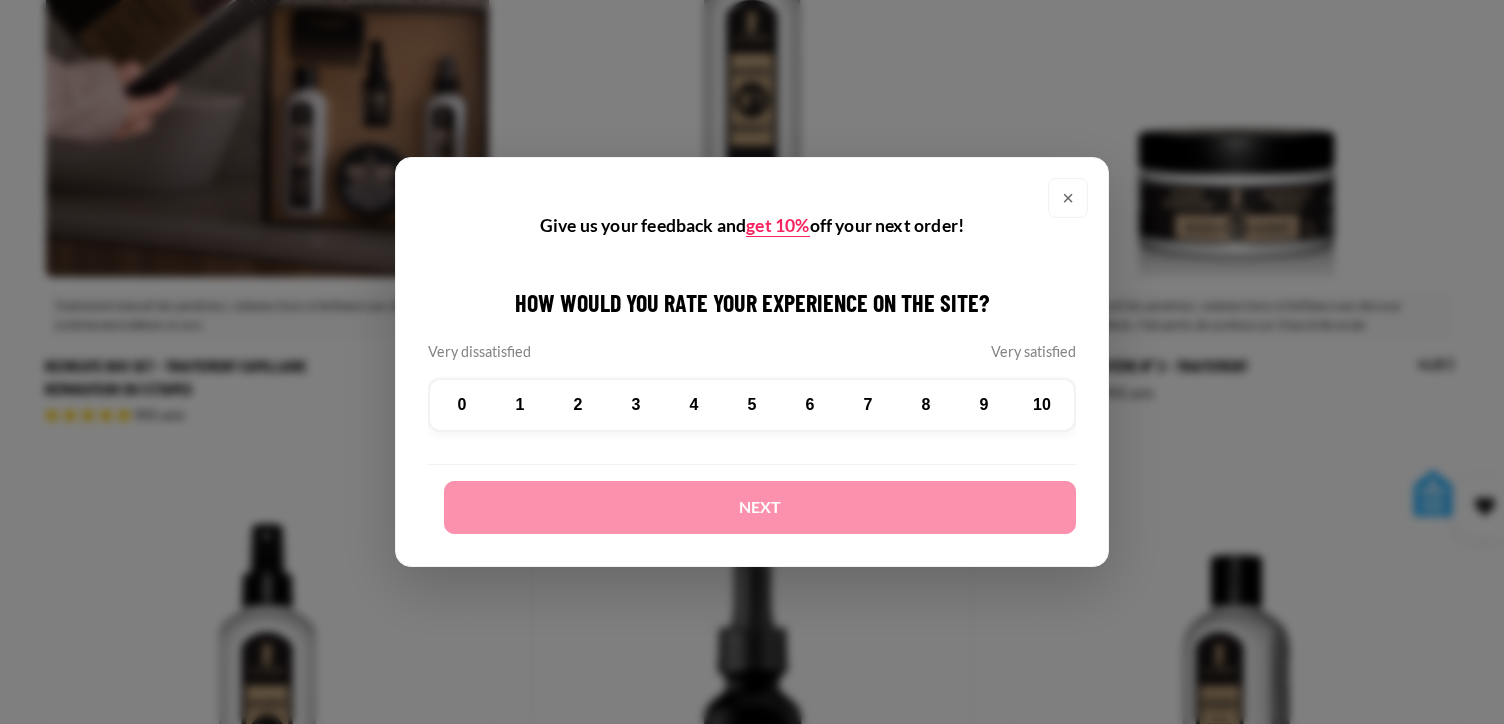 click on "×" at bounding box center (1068, 198) 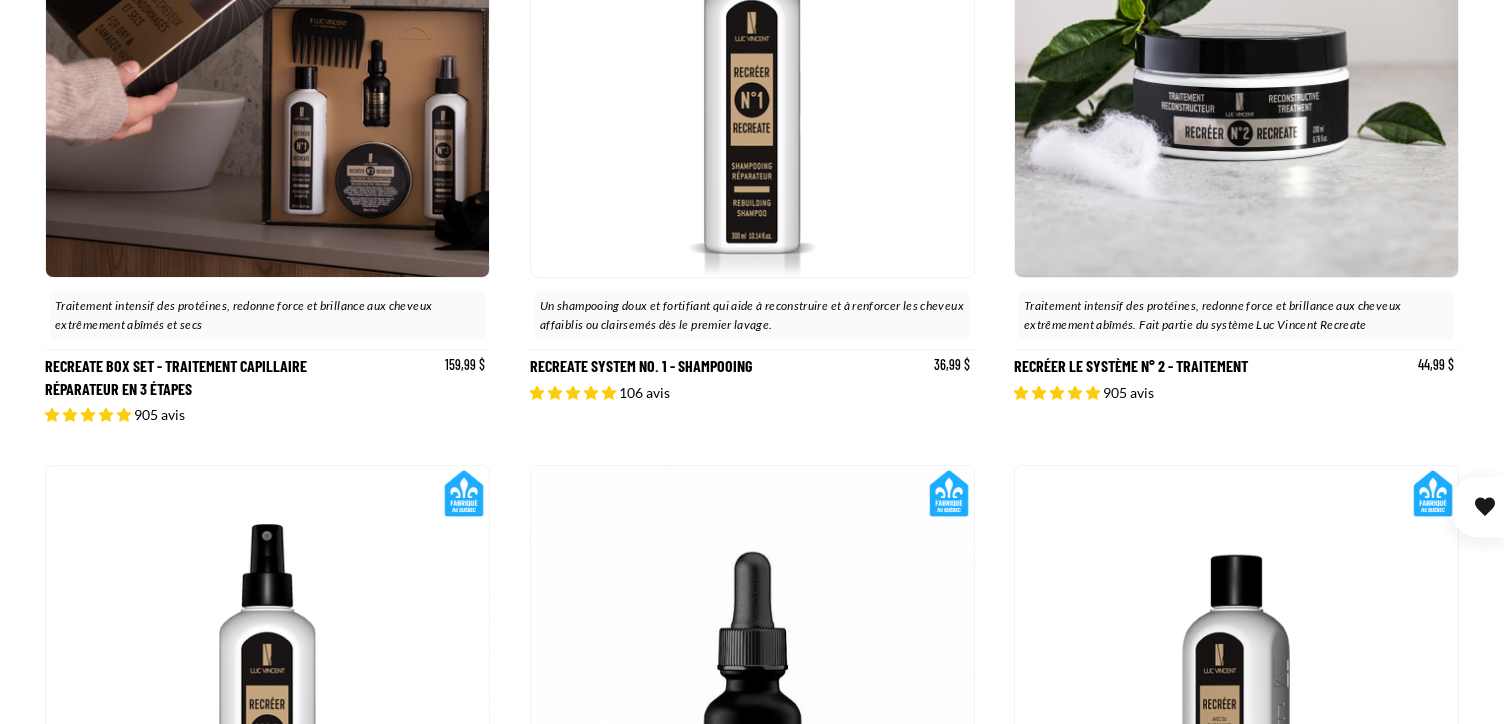 scroll, scrollTop: 0, scrollLeft: 0, axis: both 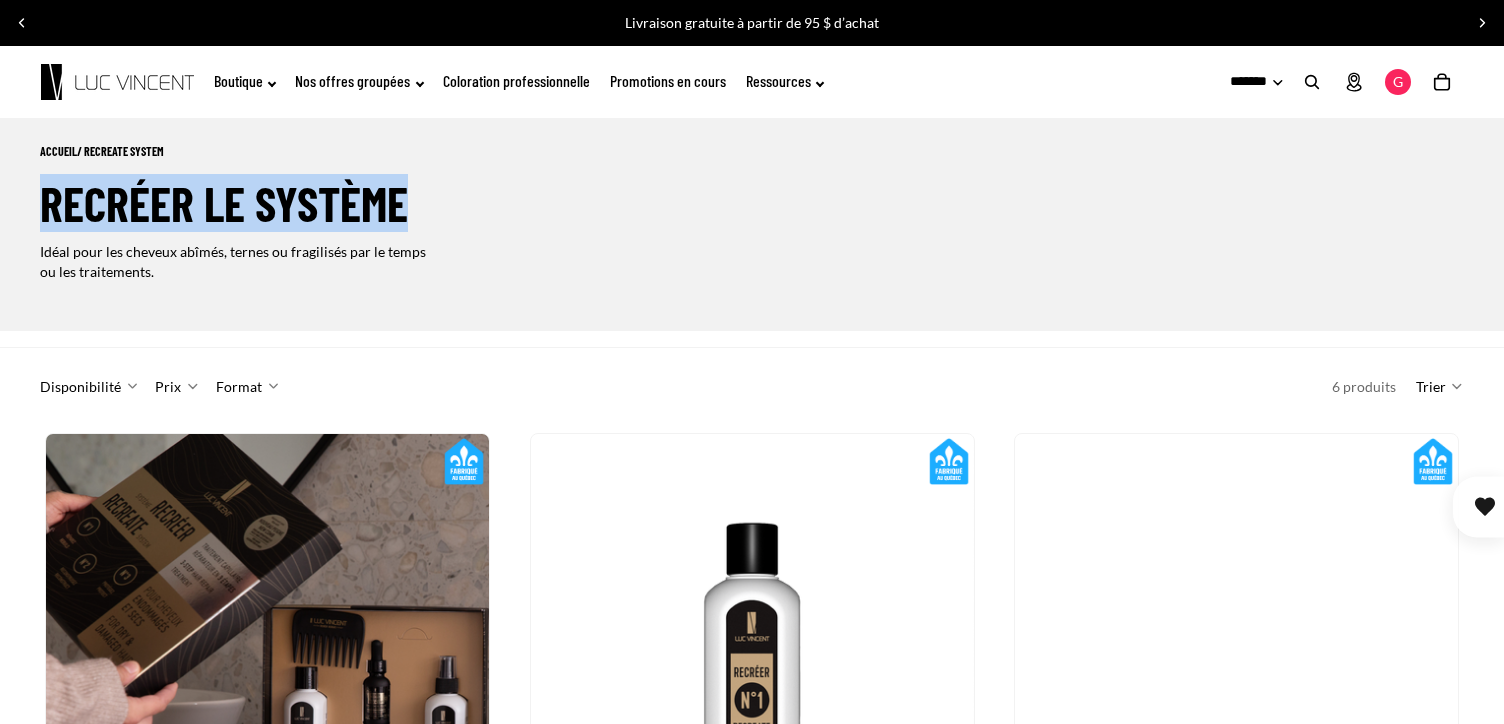 click on "Recréer le système" at bounding box center (224, 203) 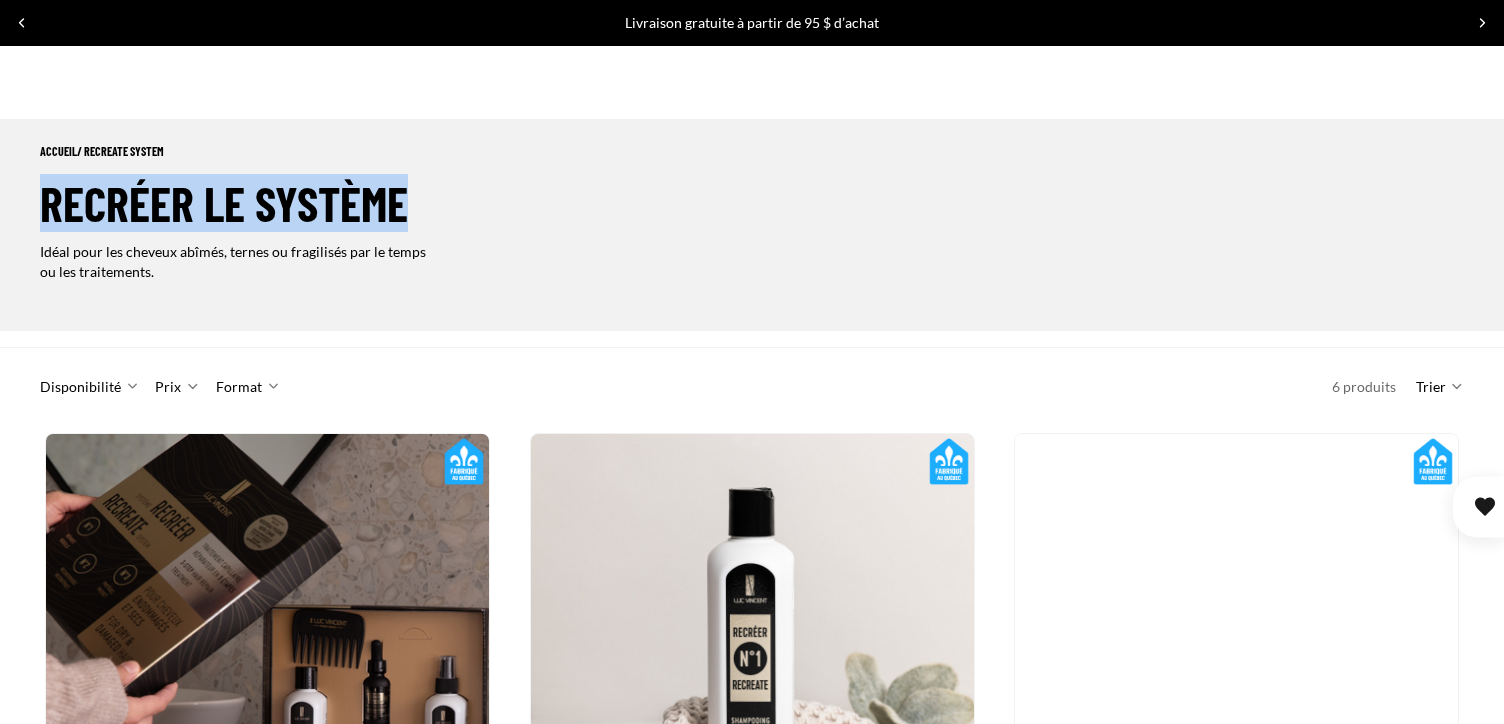 scroll, scrollTop: 600, scrollLeft: 0, axis: vertical 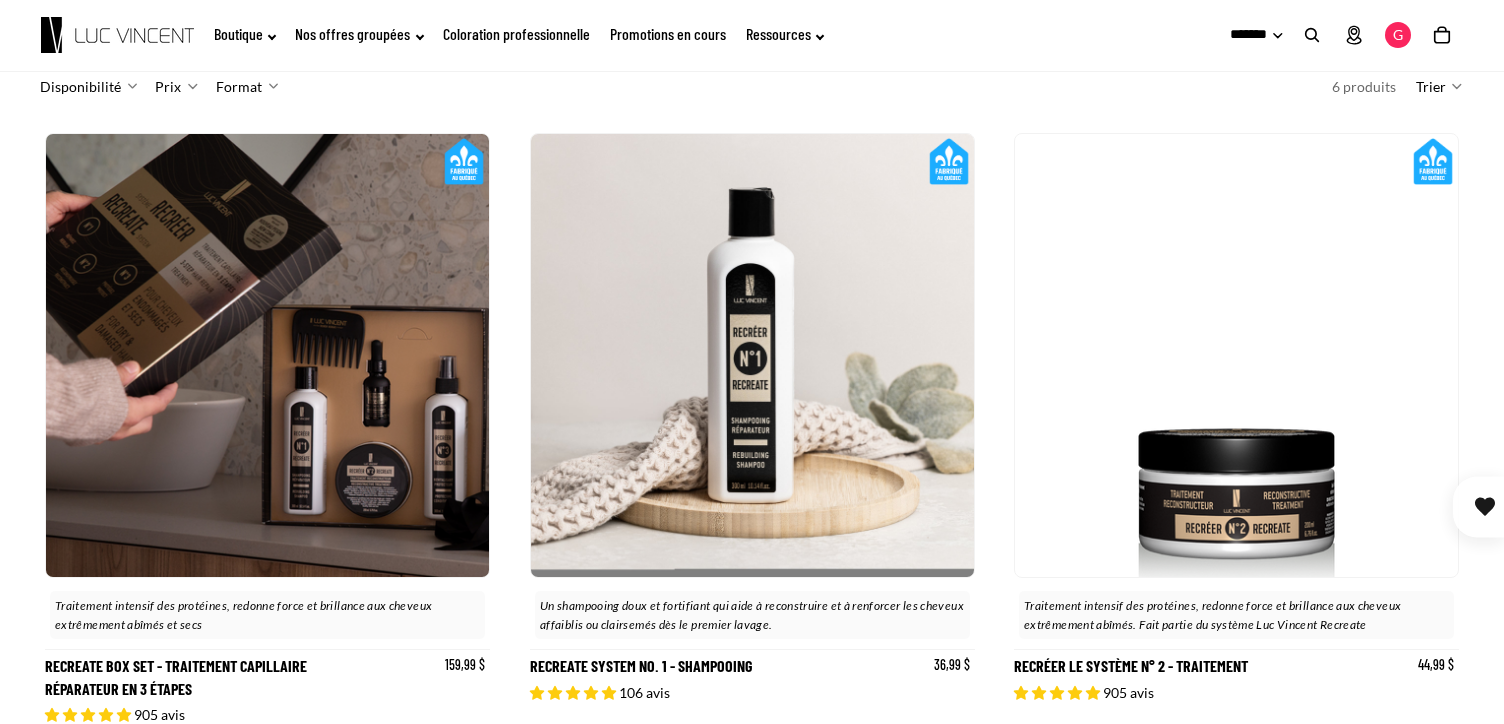 click 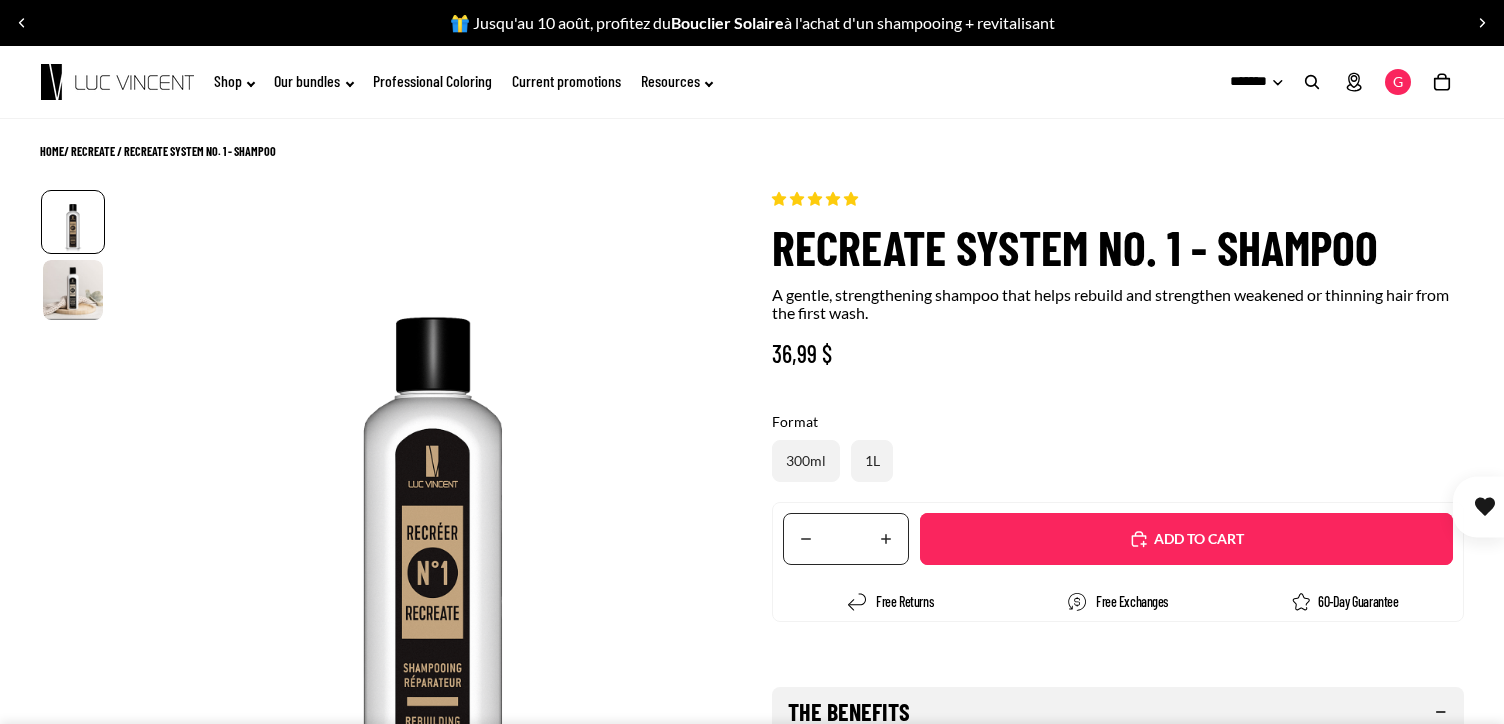 scroll, scrollTop: 0, scrollLeft: 0, axis: both 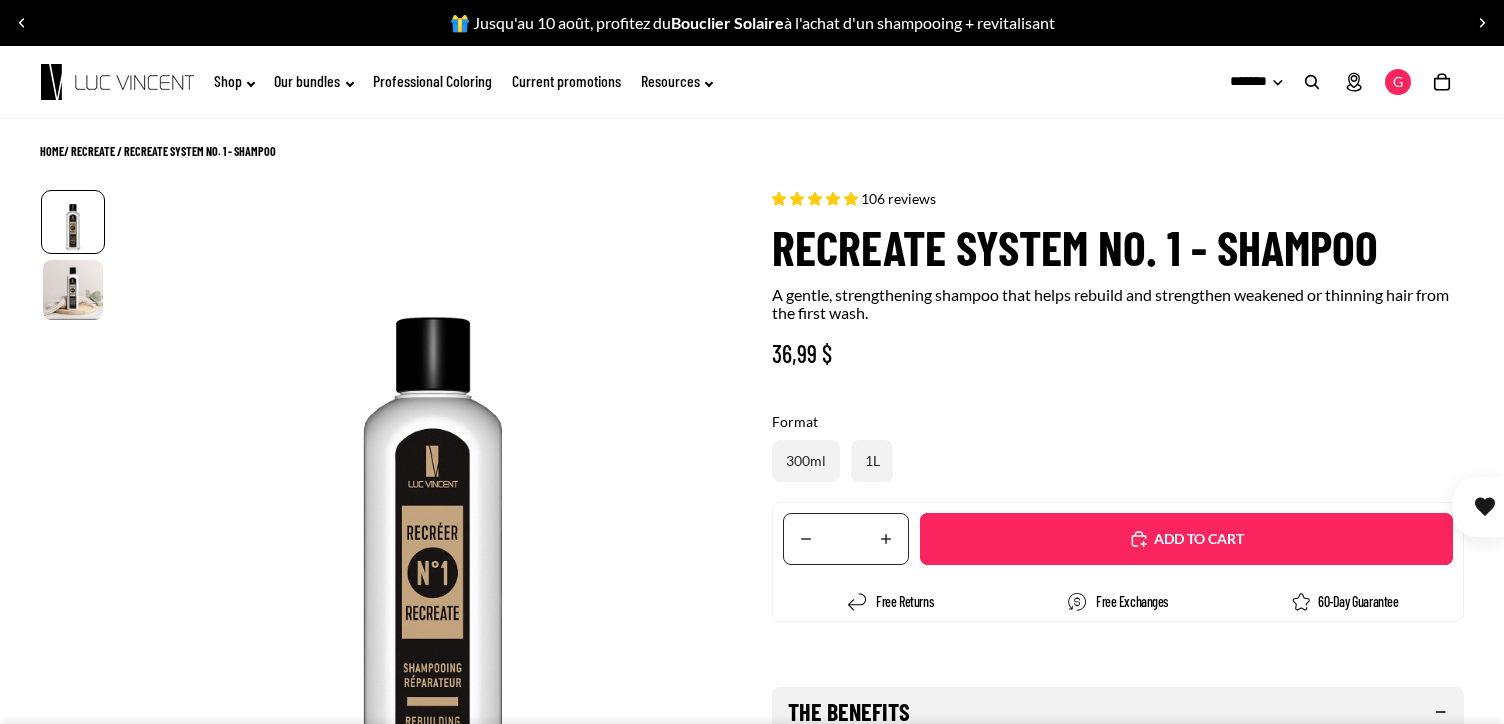 click on "Recreate System No. 1 - Shampoo" at bounding box center [1118, 247] 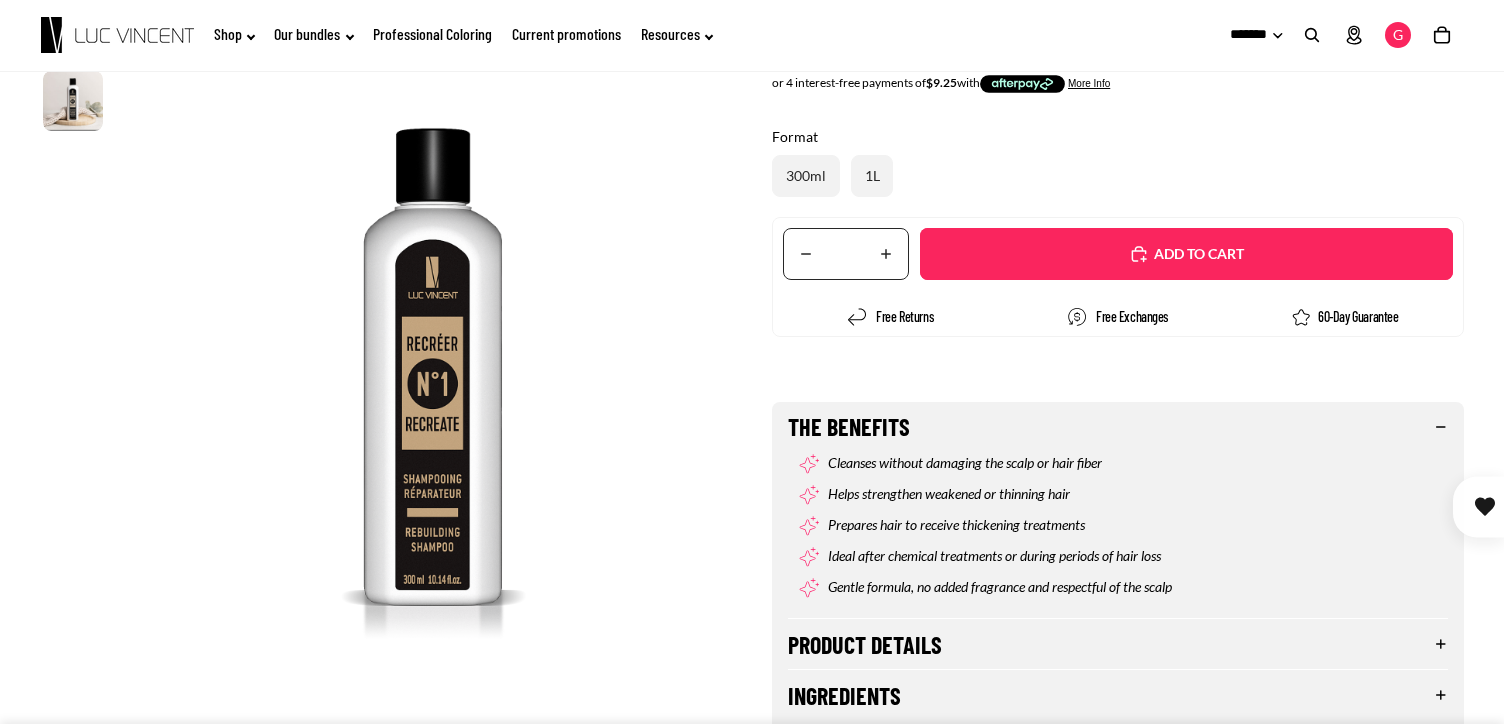 scroll, scrollTop: 0, scrollLeft: 0, axis: both 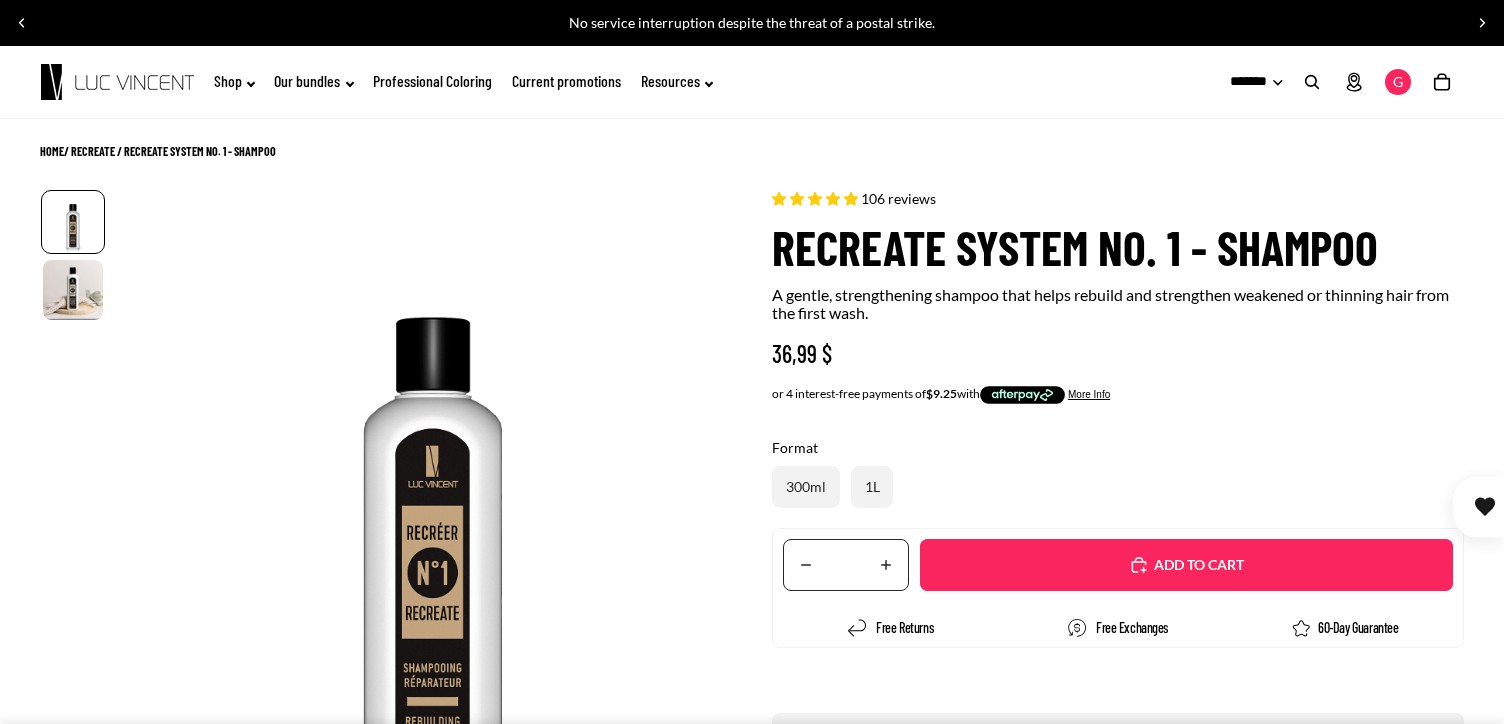 click on "******** *******" at bounding box center (1244, 82) 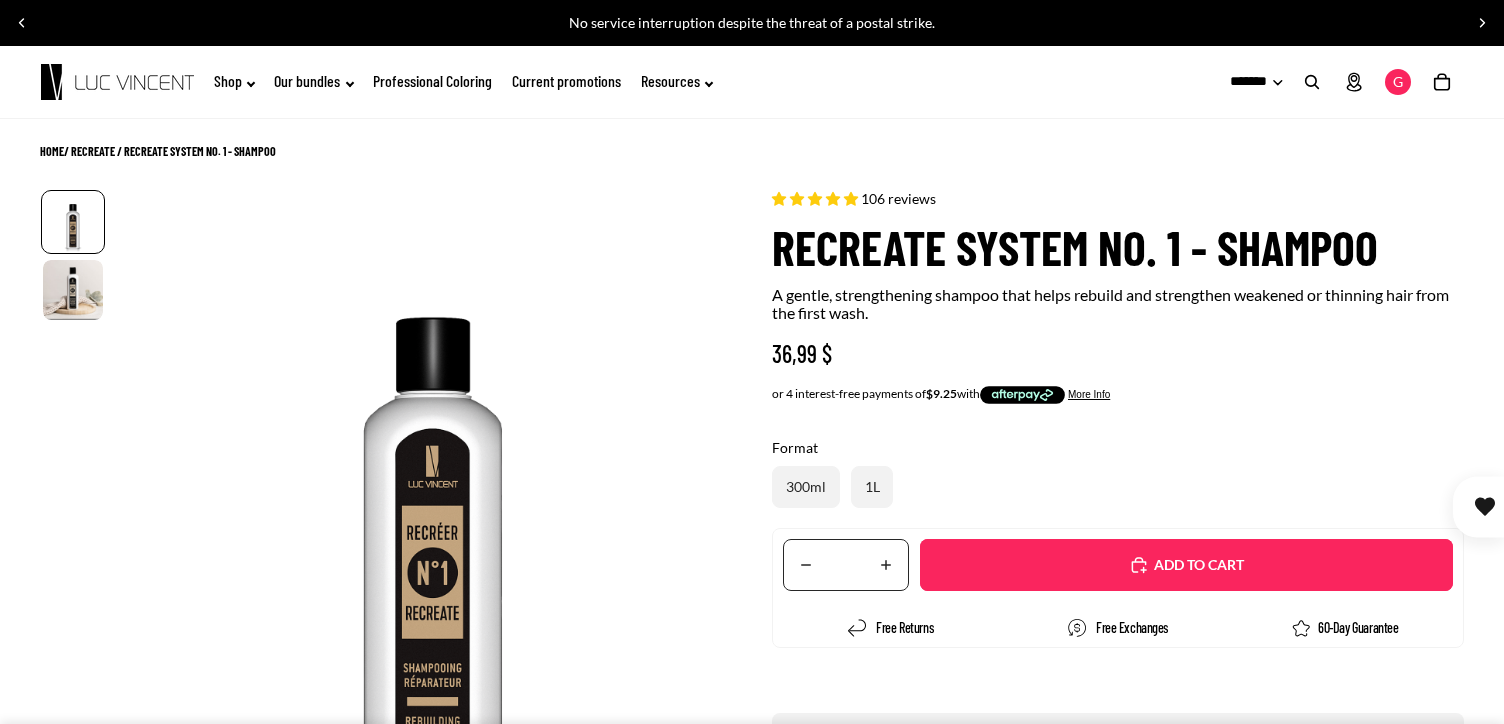 select on "**" 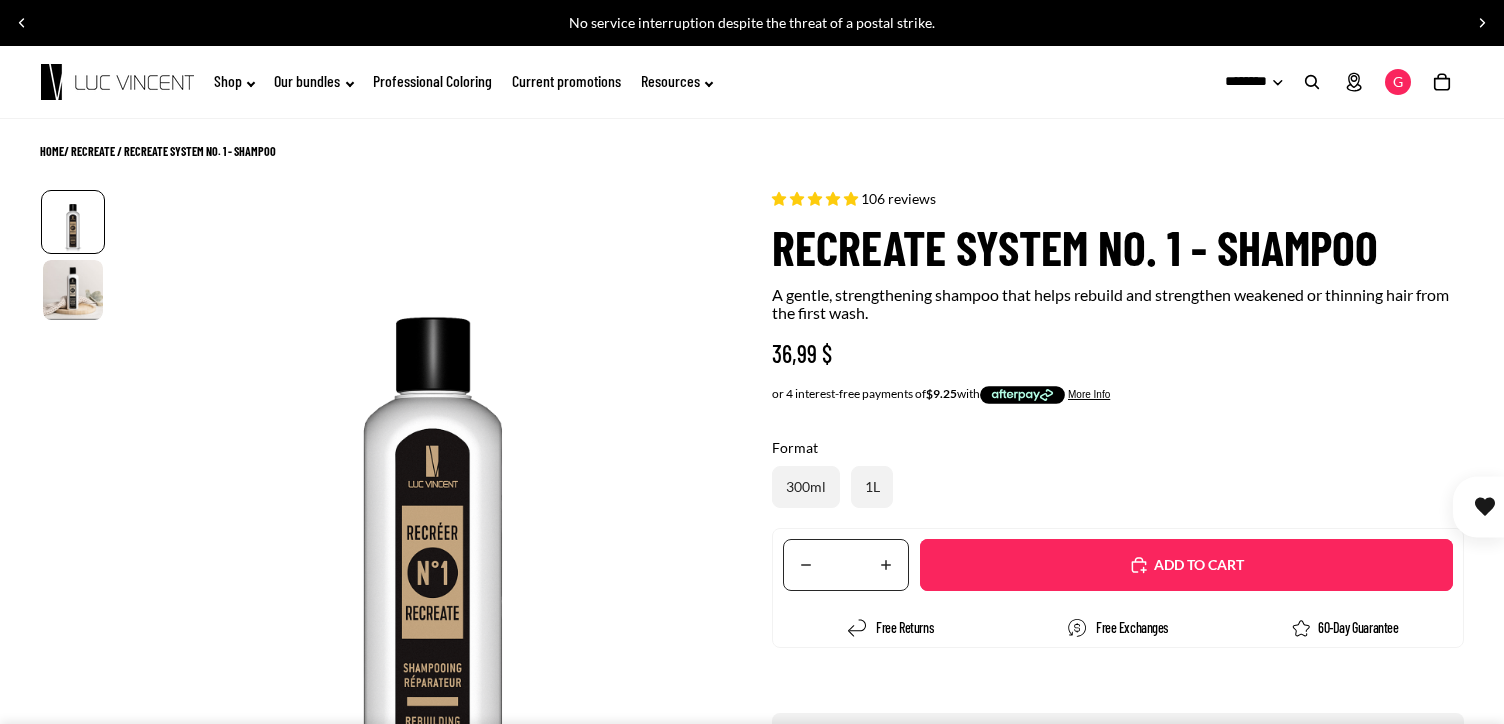 click on "******** *******" at bounding box center (1244, 82) 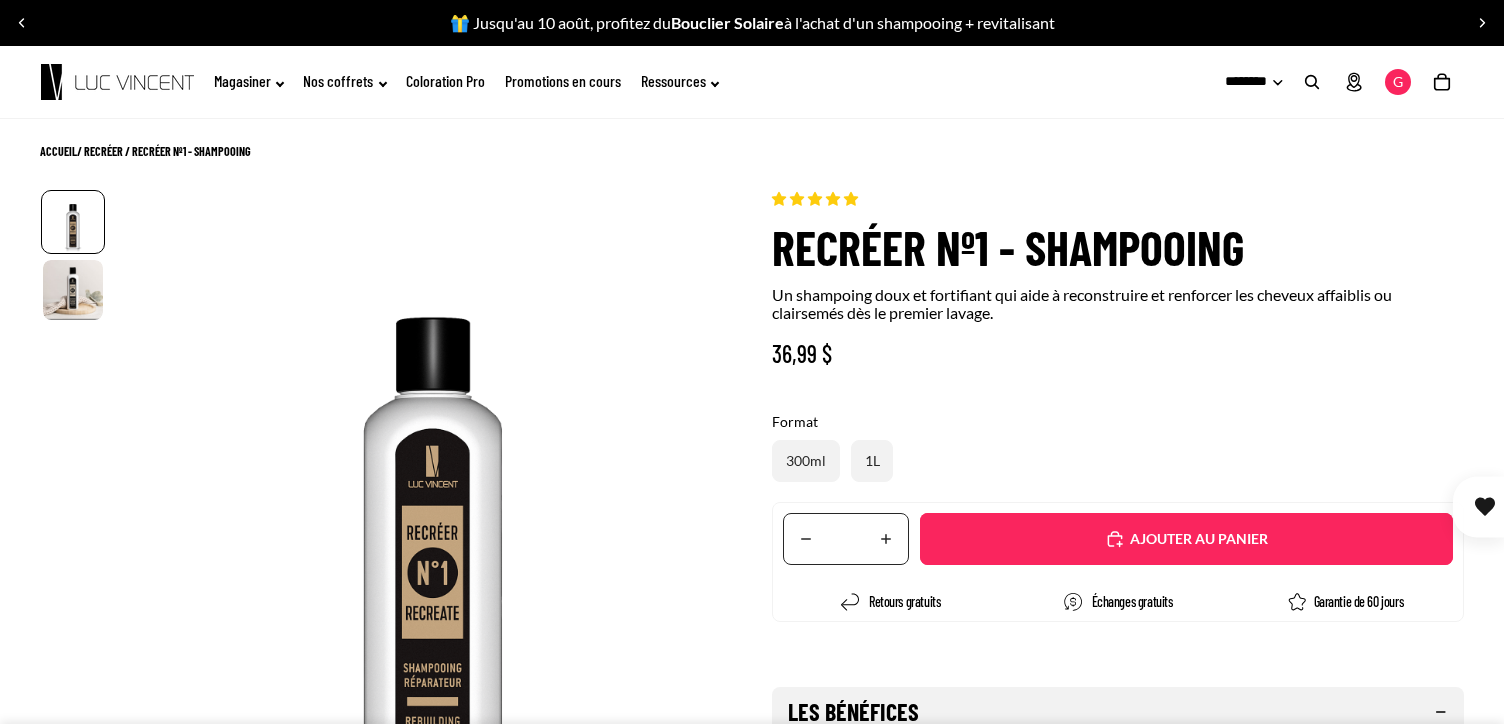 scroll, scrollTop: 0, scrollLeft: 0, axis: both 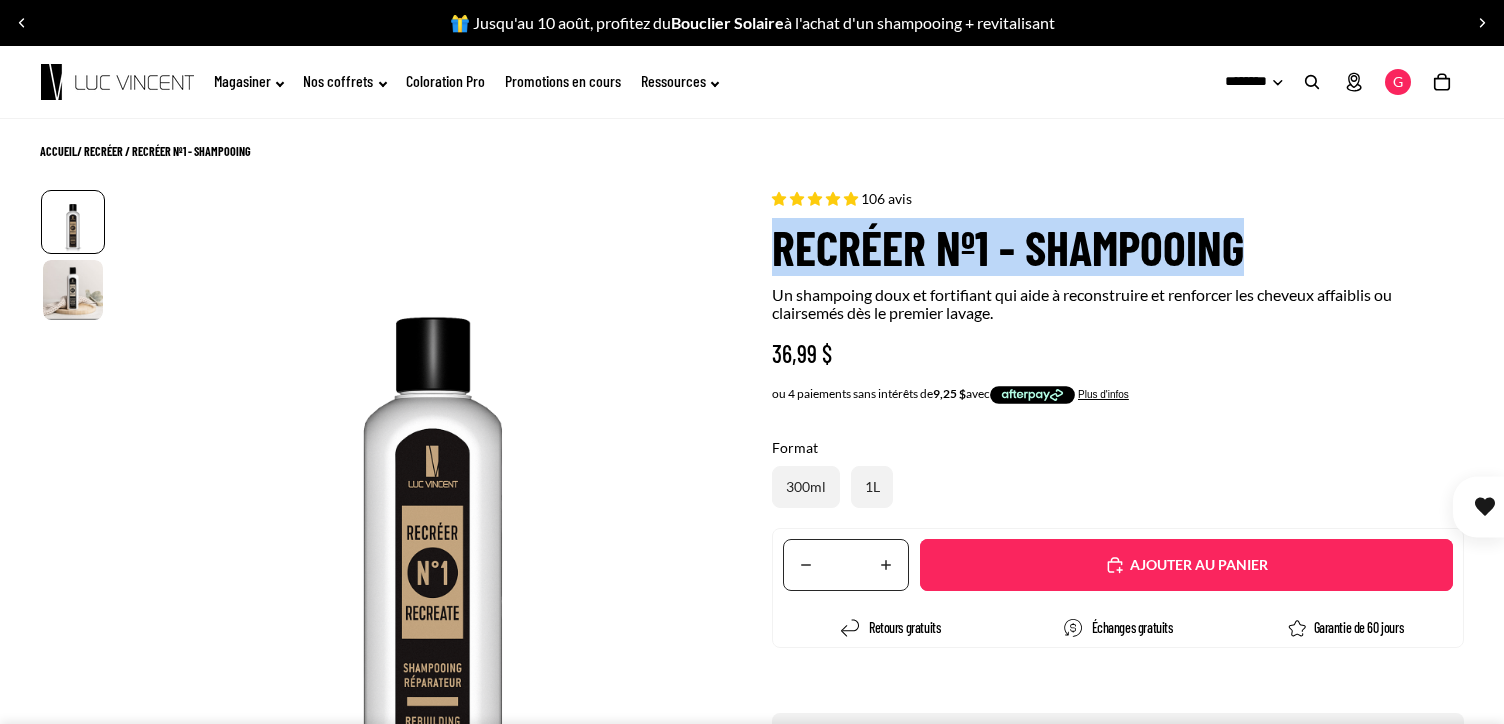drag, startPoint x: 775, startPoint y: 242, endPoint x: 1235, endPoint y: 236, distance: 460.03912 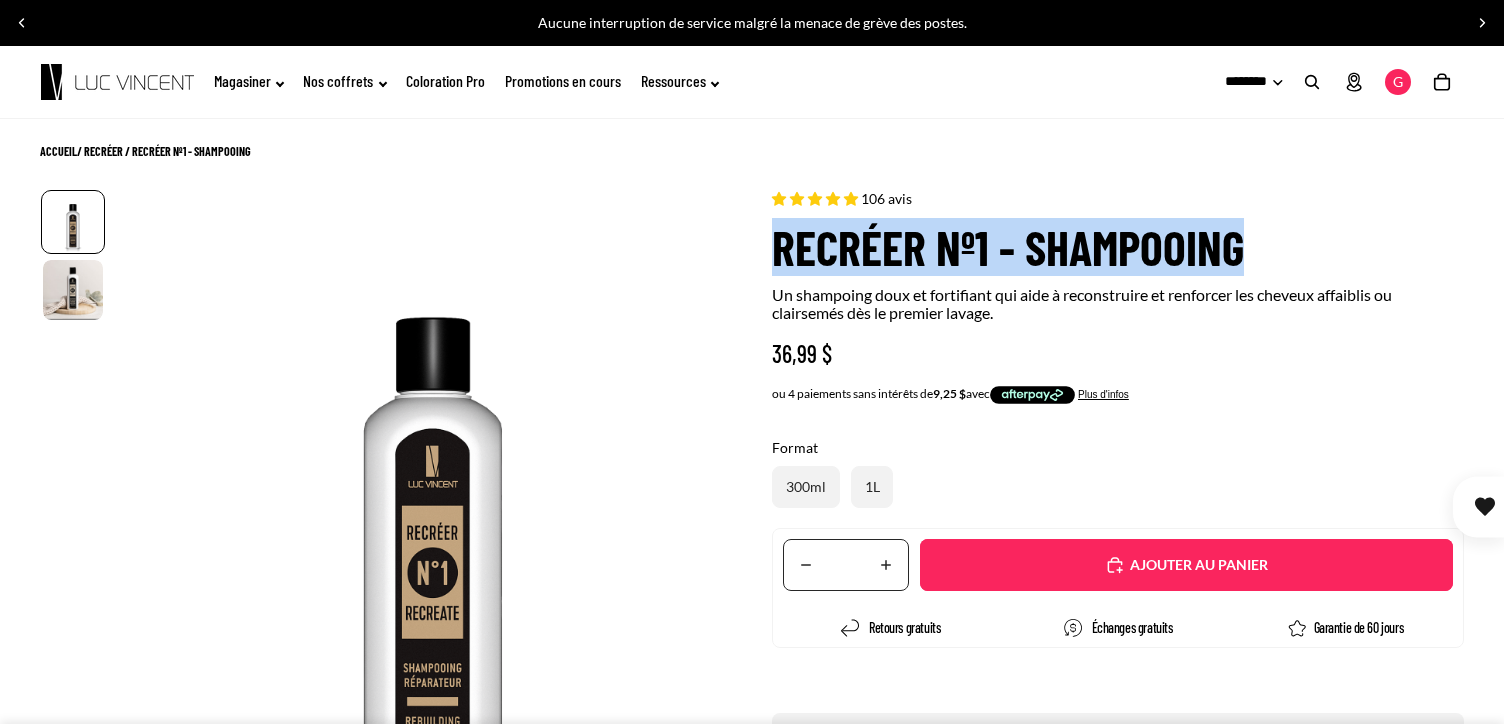 copy on "Recréer nº1 - Shampooing" 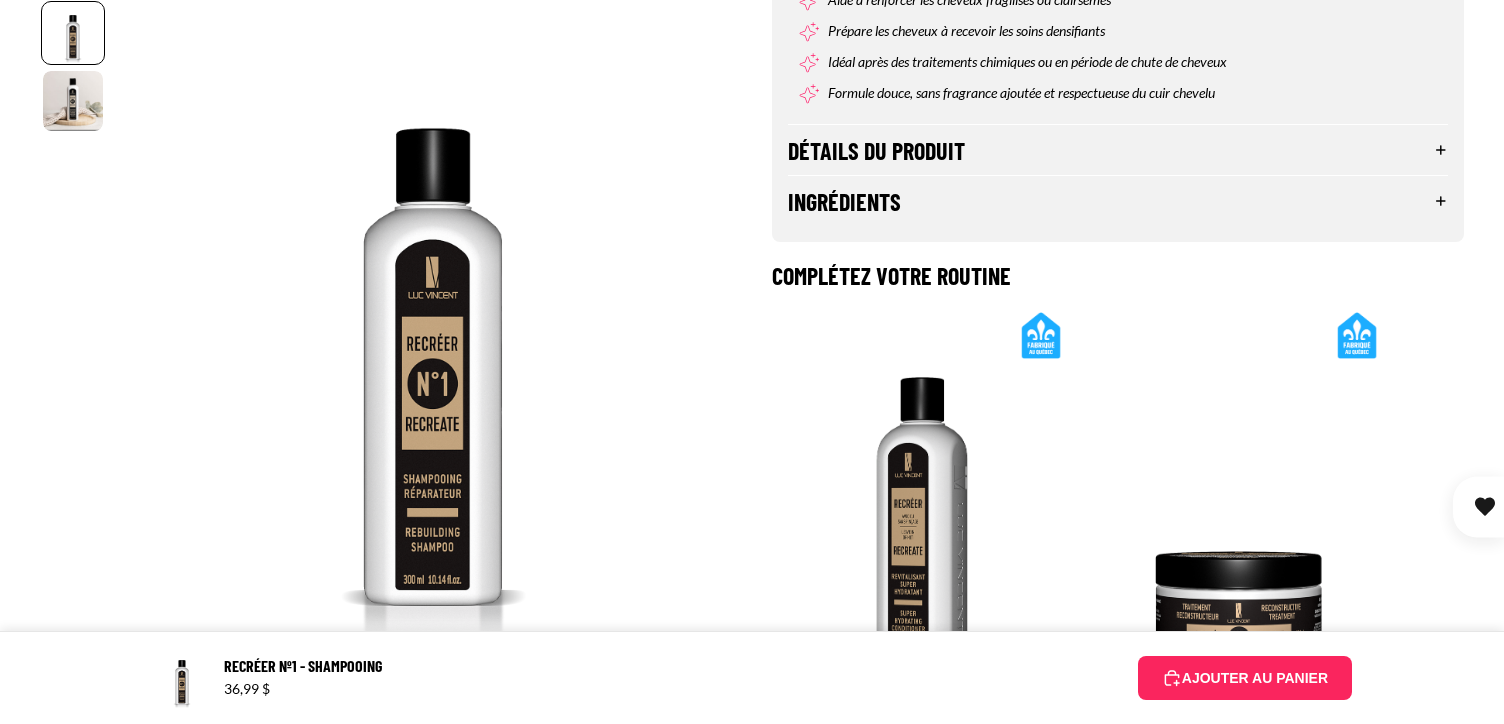 scroll, scrollTop: 900, scrollLeft: 0, axis: vertical 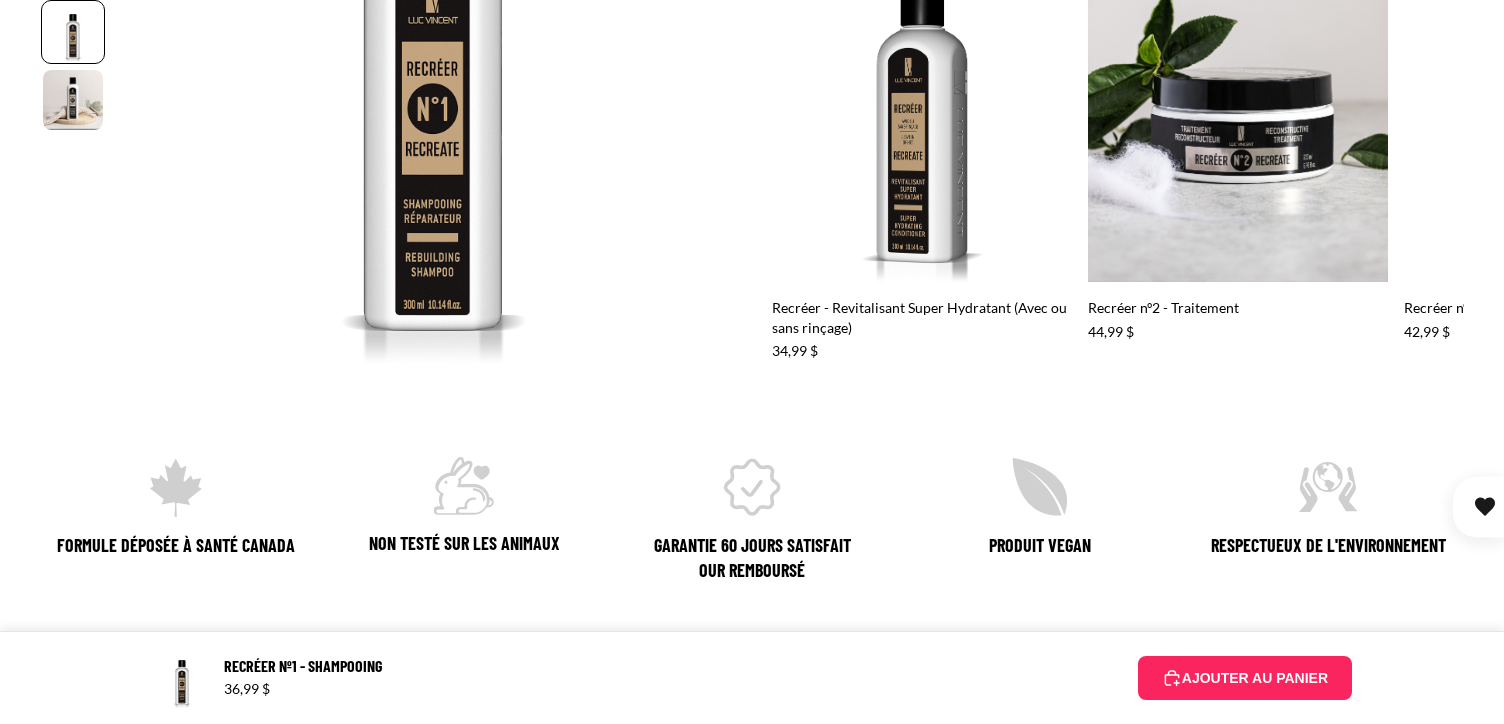 click on "Recréer - Revitalisant Super Hydratant (Avec ou sans rinçage)
Ajouter
Ajouté
Ajouter" at bounding box center (1118, 134) 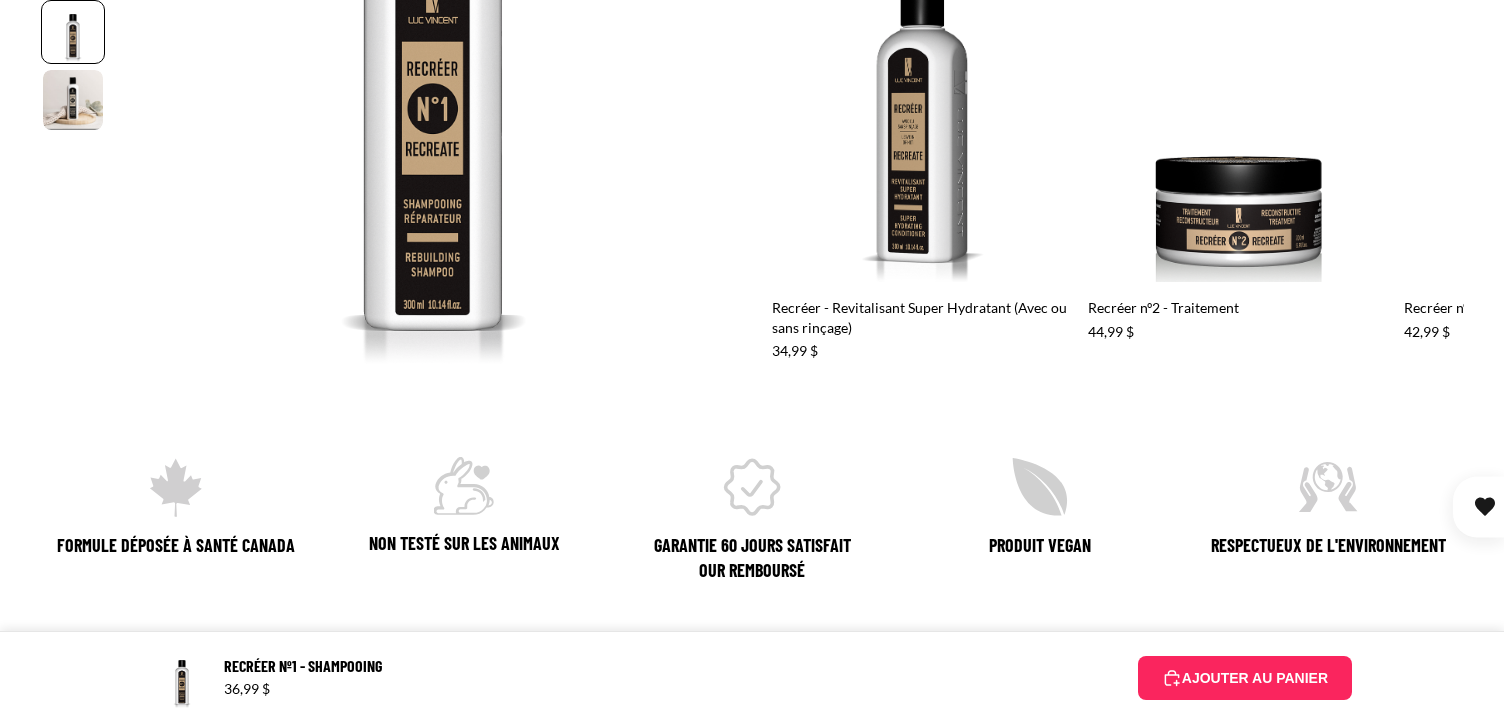 click on "Recréer nº2 - Traitement" at bounding box center (1238, 134) 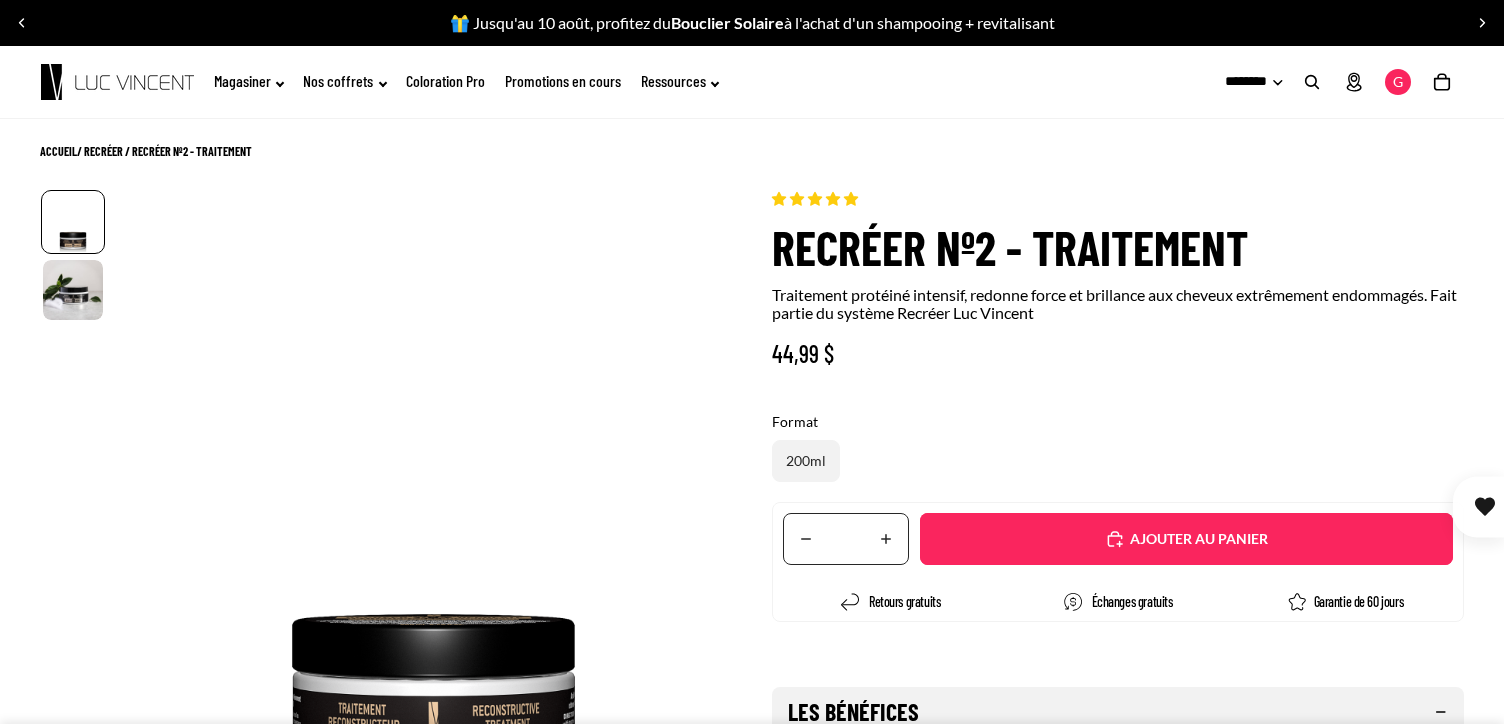 scroll, scrollTop: 0, scrollLeft: 0, axis: both 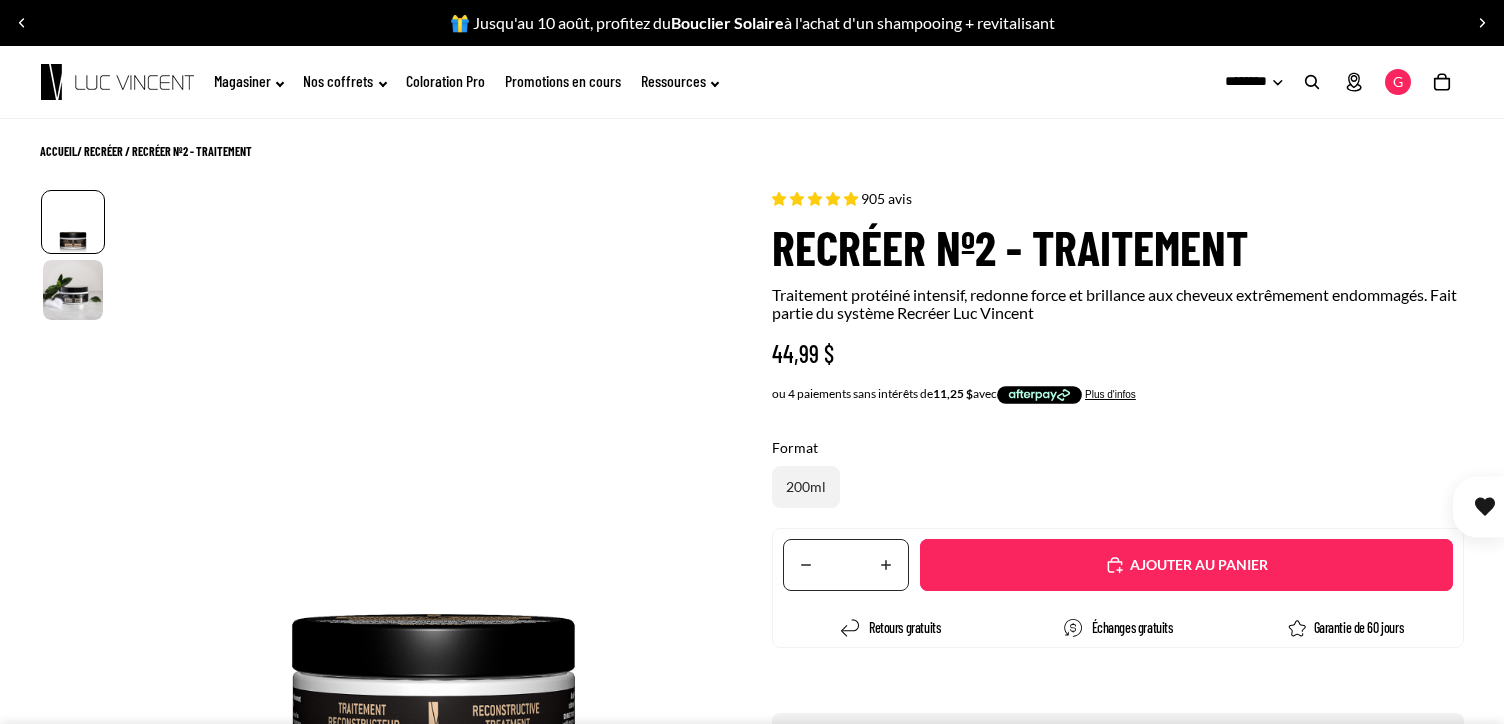 select on "**********" 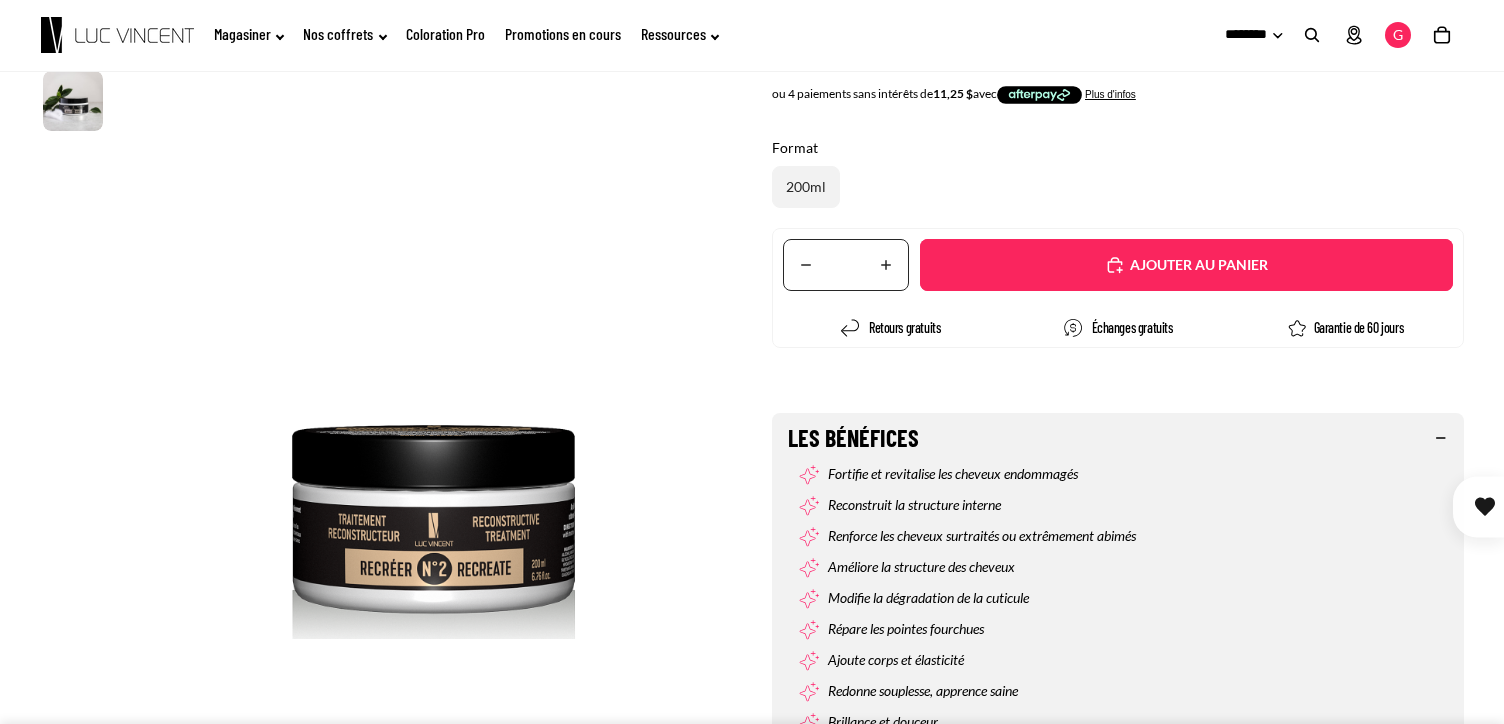 scroll, scrollTop: 0, scrollLeft: 0, axis: both 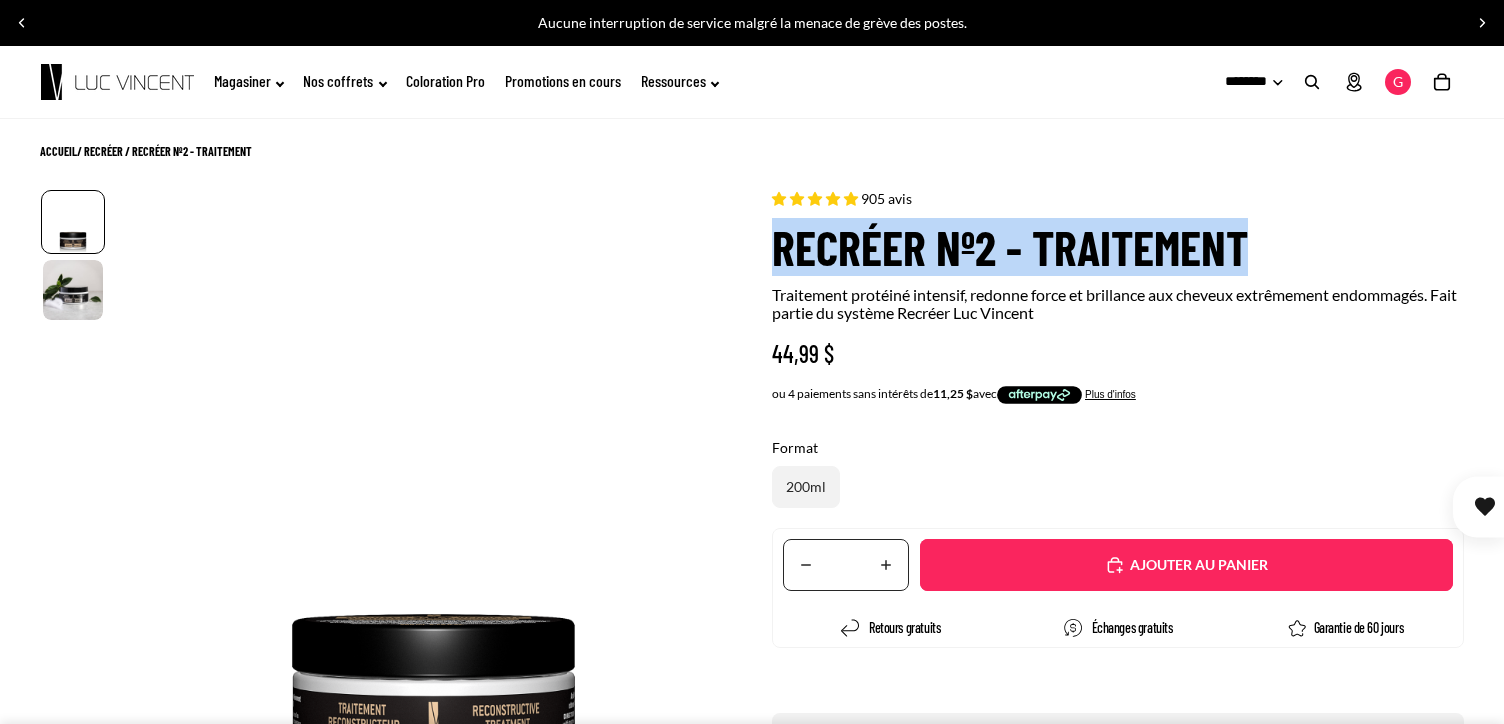 drag, startPoint x: 778, startPoint y: 249, endPoint x: 1344, endPoint y: 259, distance: 566.0883 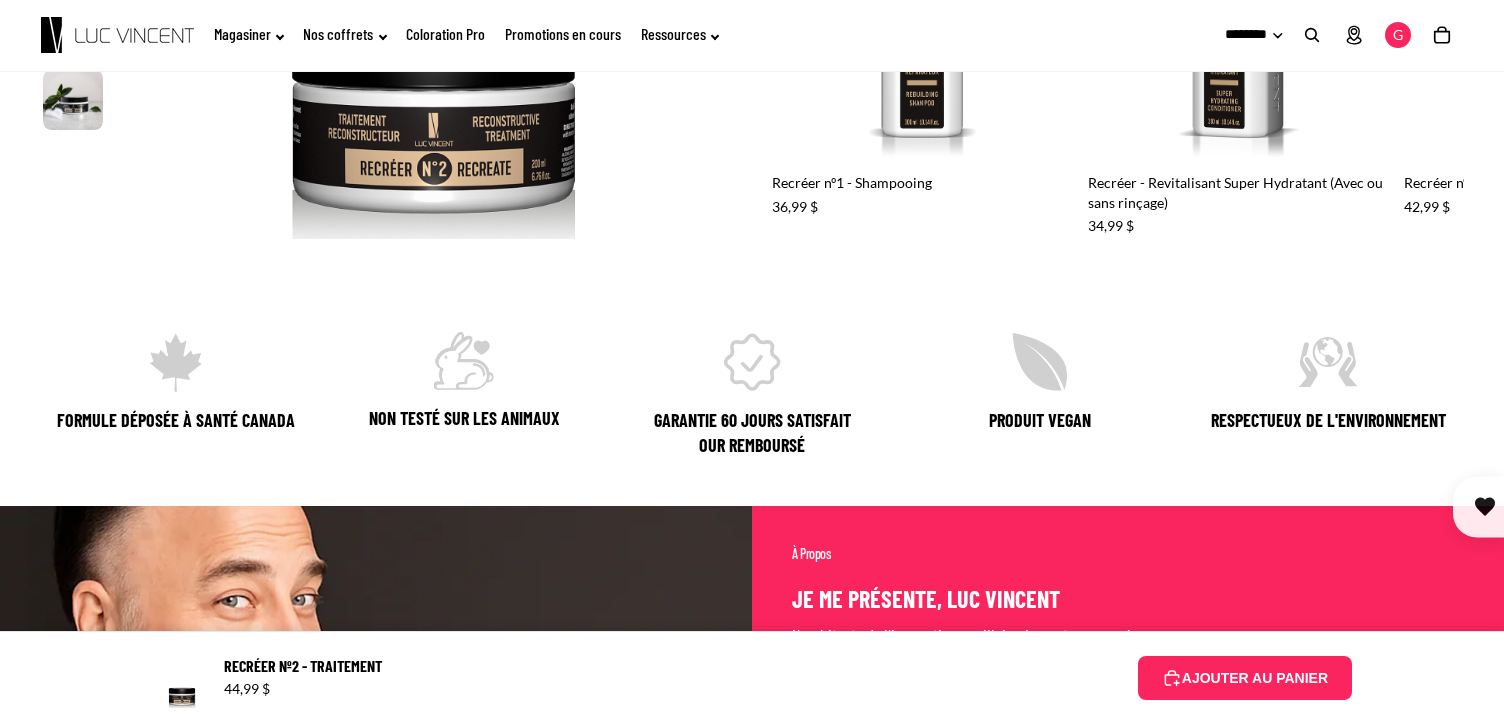 scroll, scrollTop: 900, scrollLeft: 0, axis: vertical 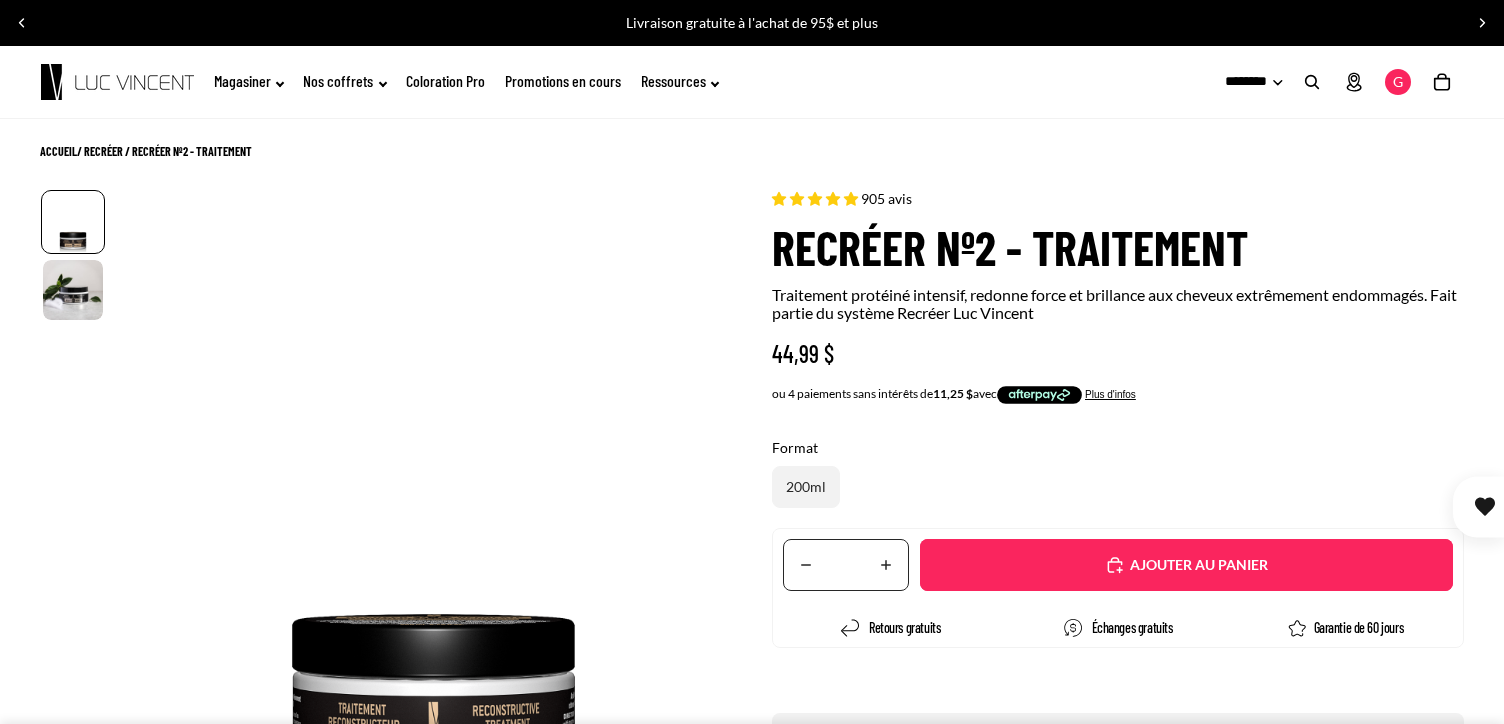 click on "ACCUEIL  / Recréer / Recréer nº2 - Traitement" at bounding box center [146, 151] 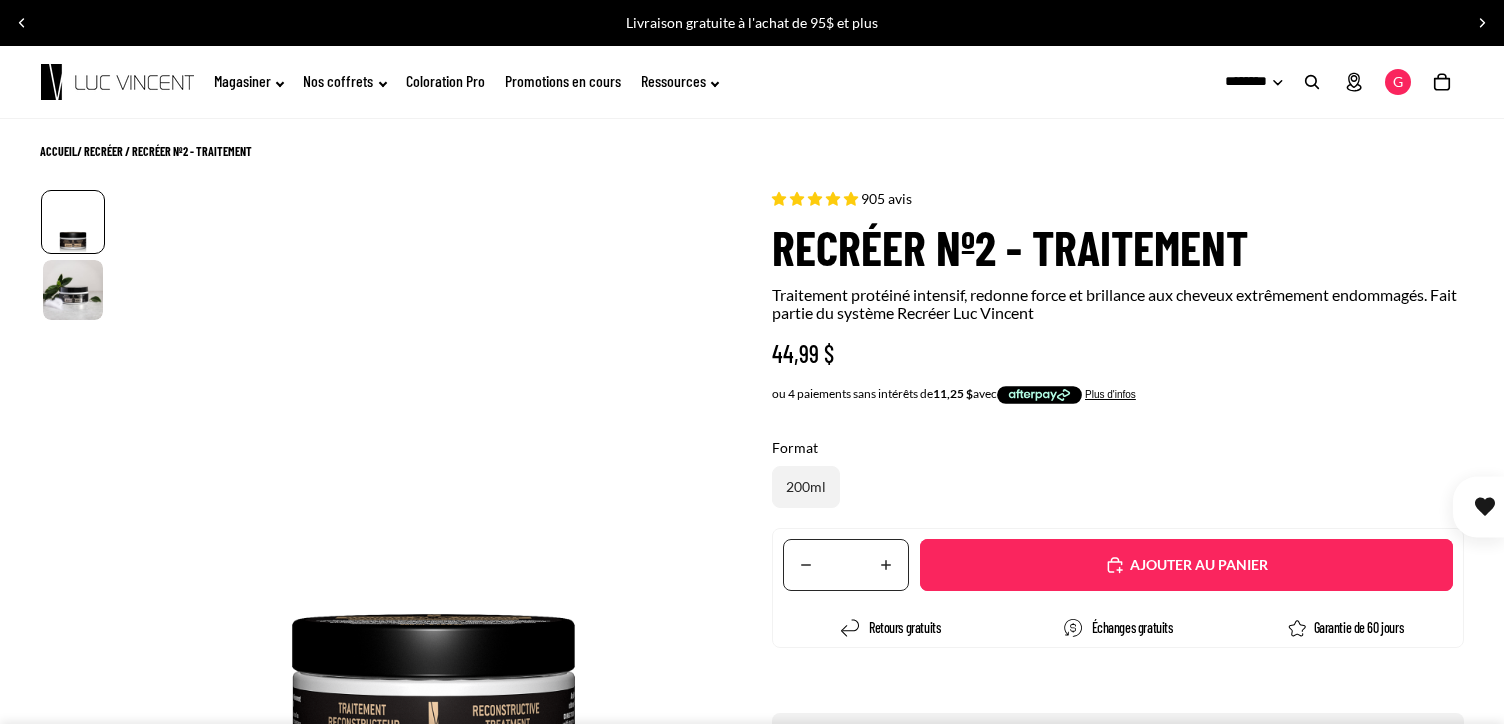 click on "ACCUEIL  / Recréer / Recréer nº2 - Traitement" at bounding box center [146, 151] 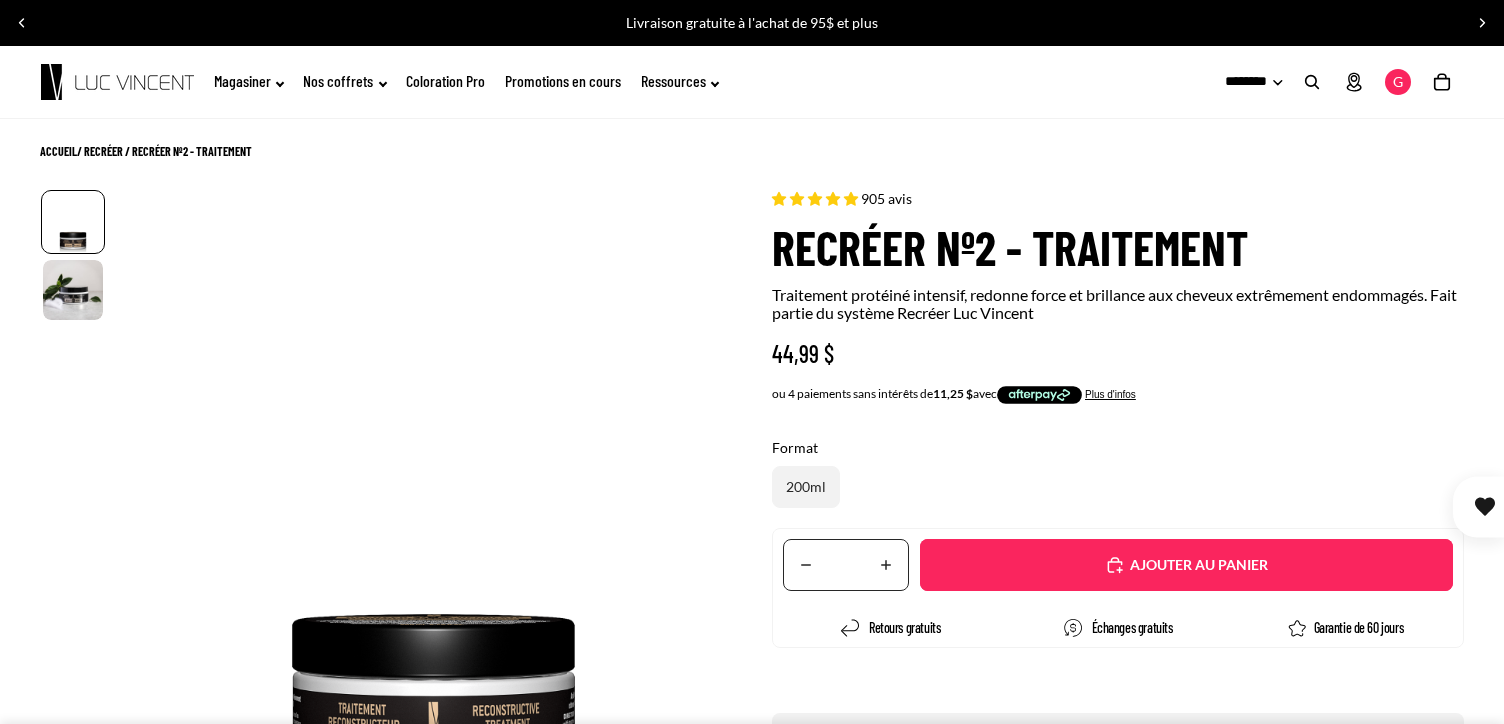 click at bounding box center [1312, 82] 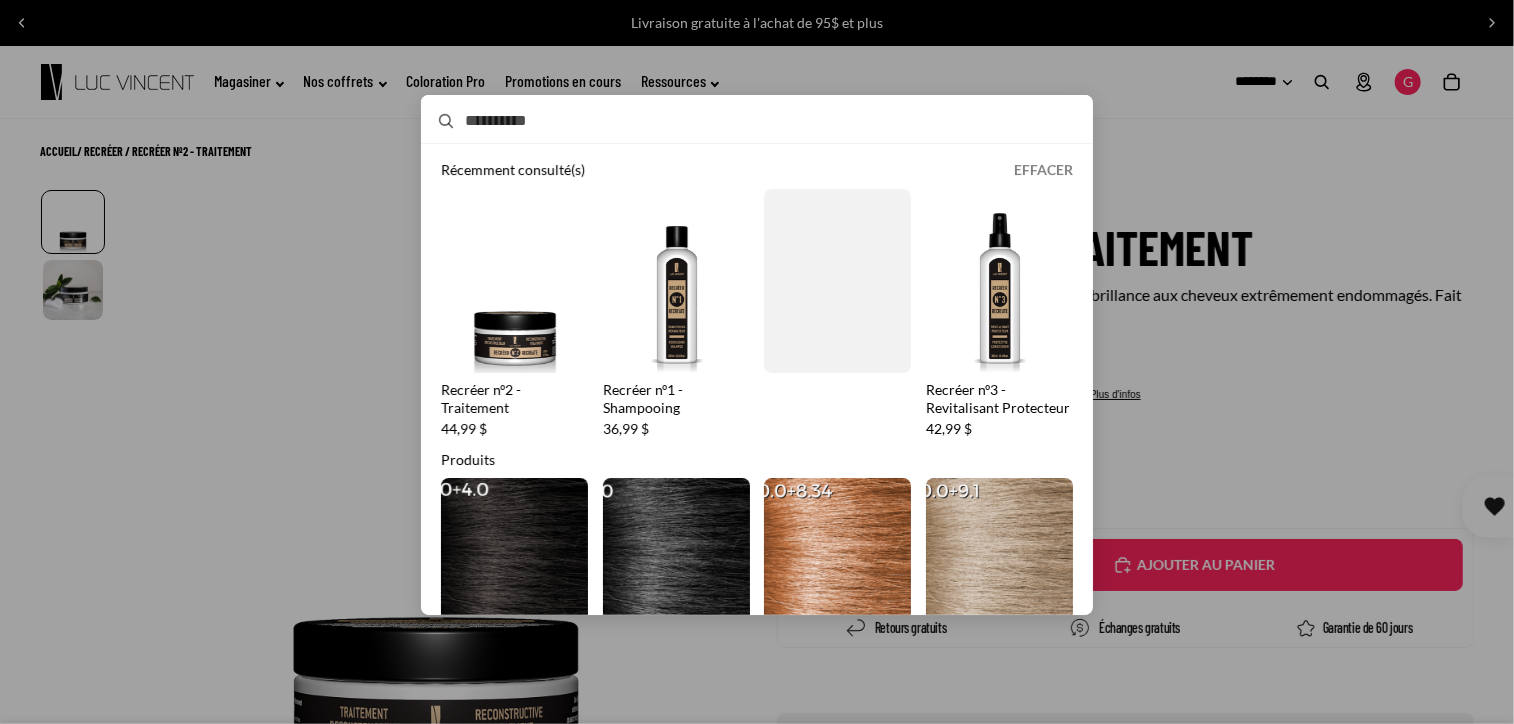 click on "Recréer nº3 - Revitalisant Protecteur" at bounding box center [999, 314] 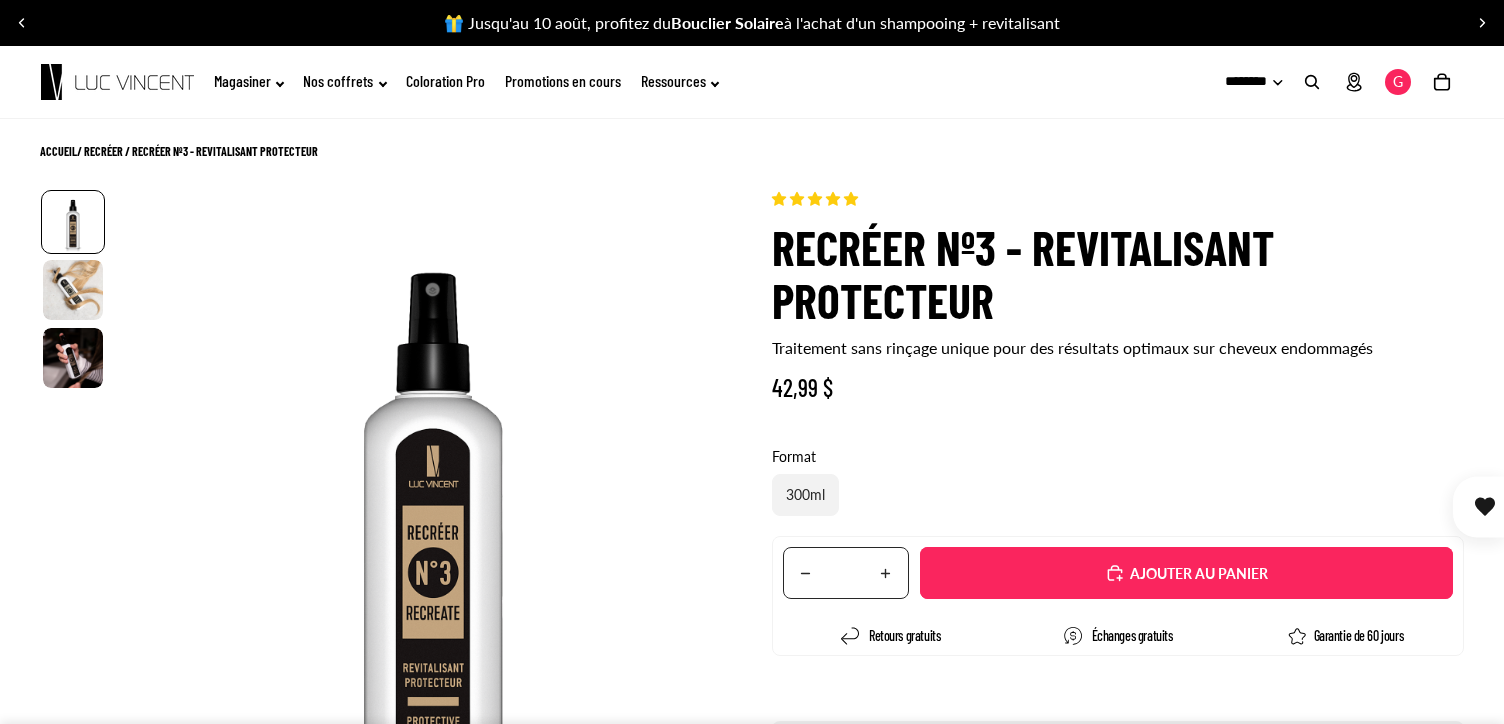 scroll, scrollTop: 0, scrollLeft: 0, axis: both 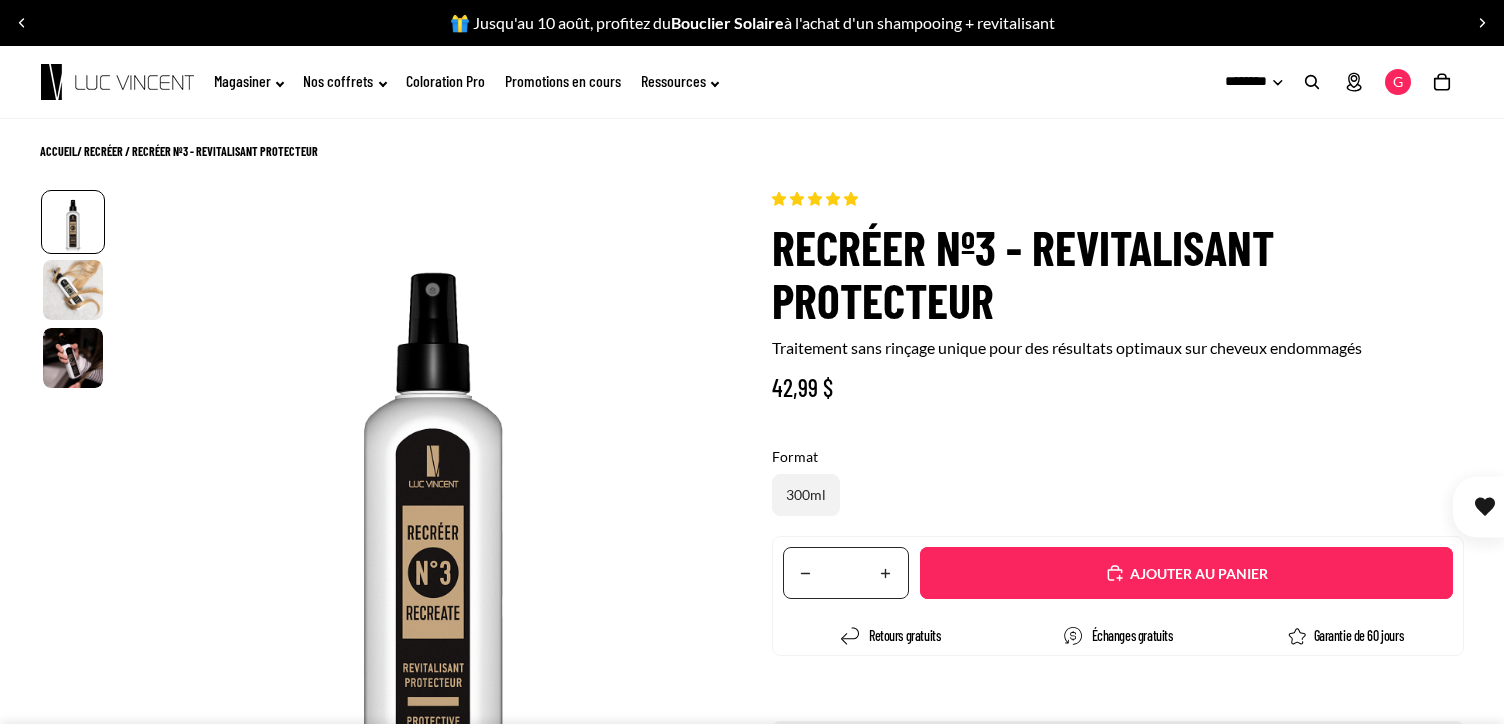 select on "**********" 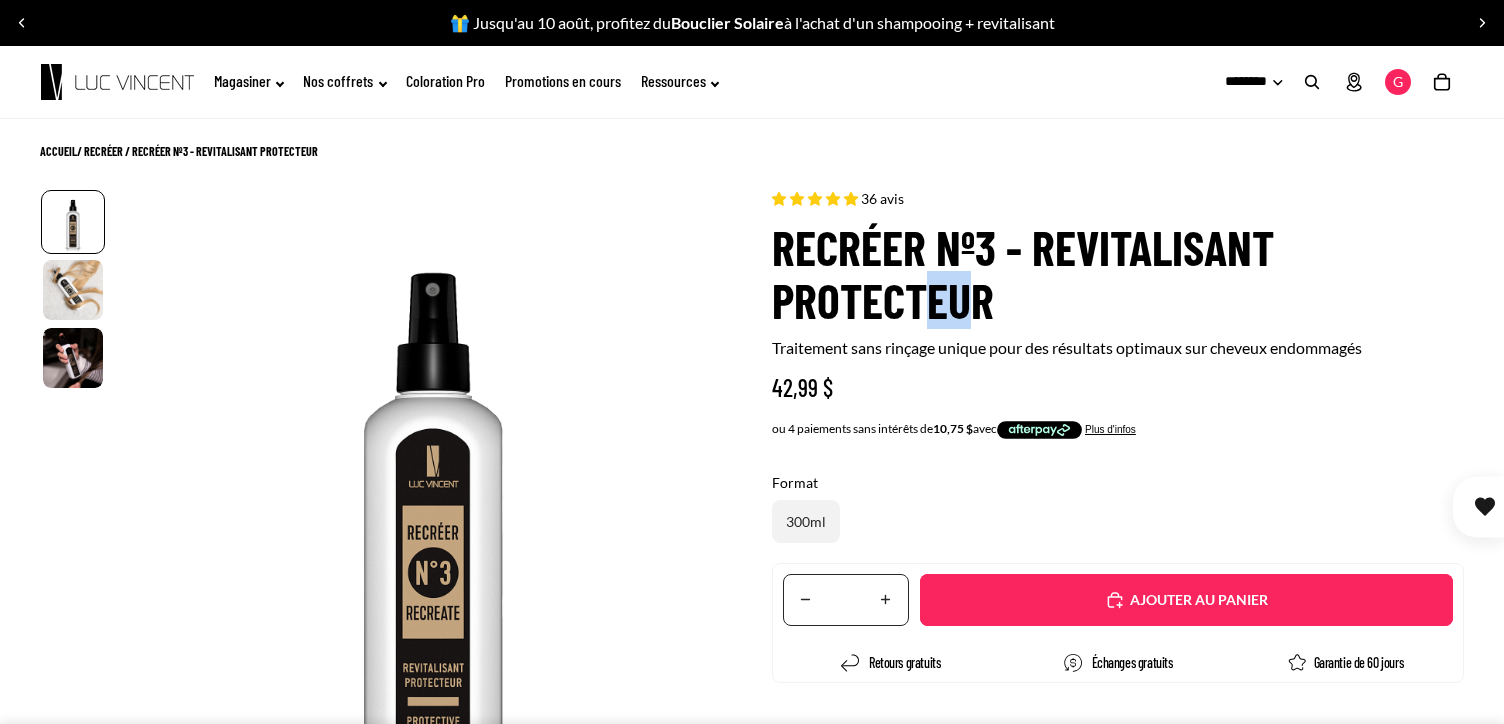 drag, startPoint x: 977, startPoint y: 302, endPoint x: 936, endPoint y: 293, distance: 41.976185 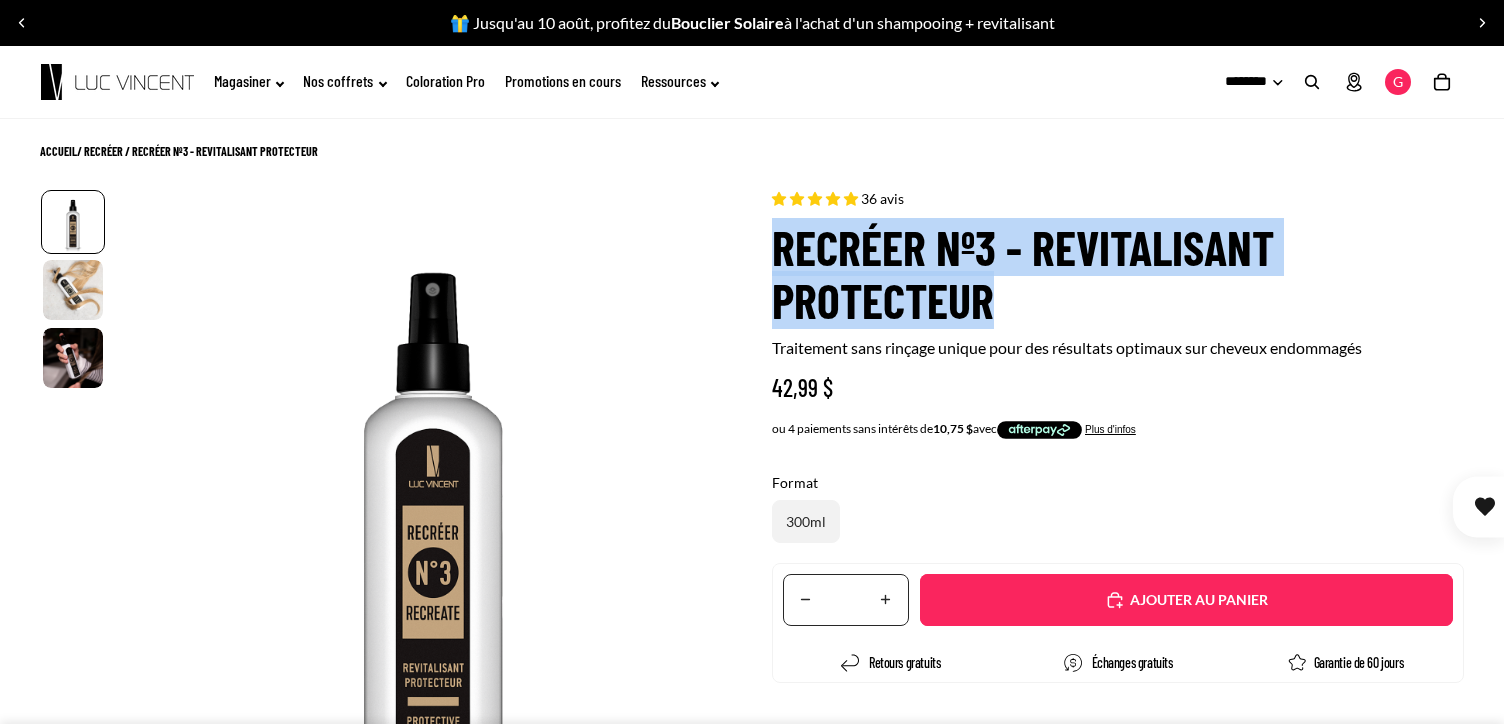drag, startPoint x: 936, startPoint y: 293, endPoint x: 775, endPoint y: 258, distance: 164.76044 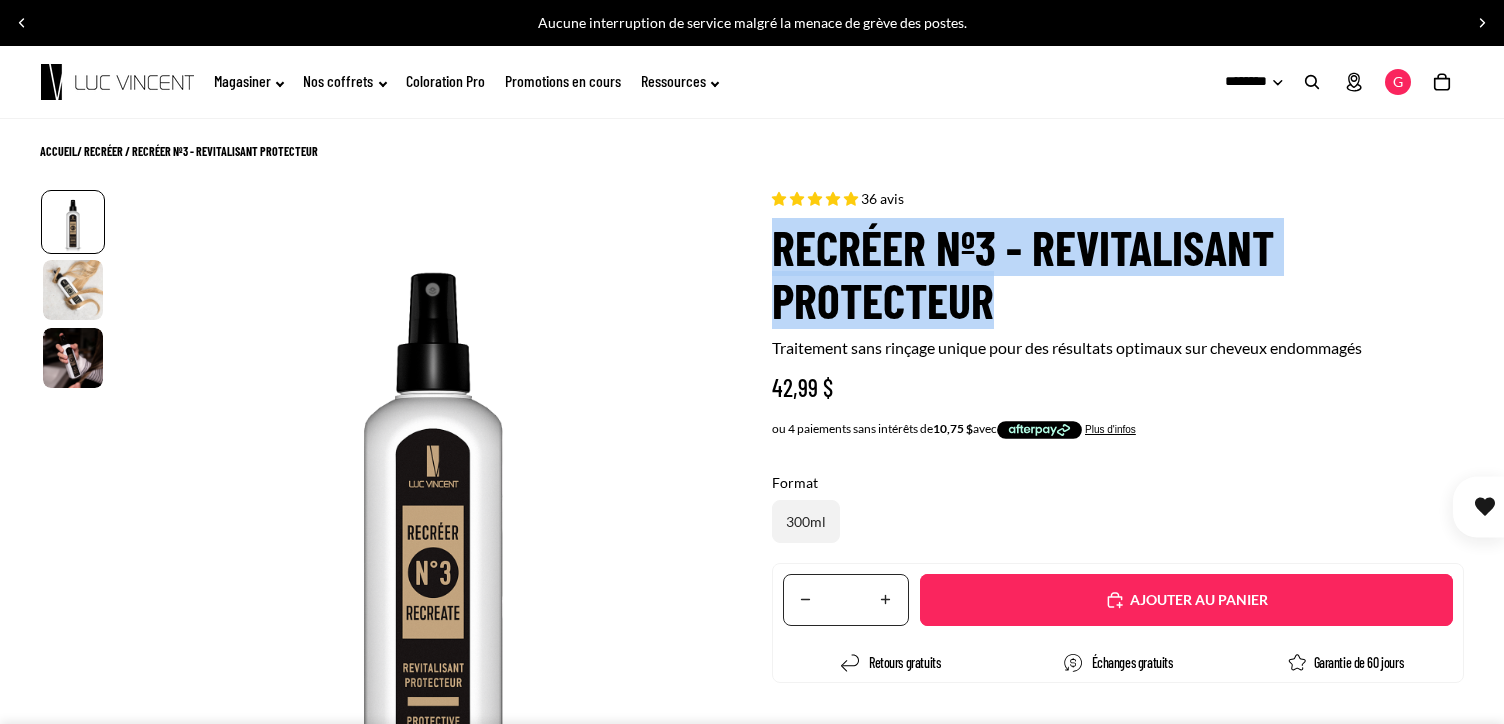 copy on "Recréer nº3 - Revitalisant Protecteur" 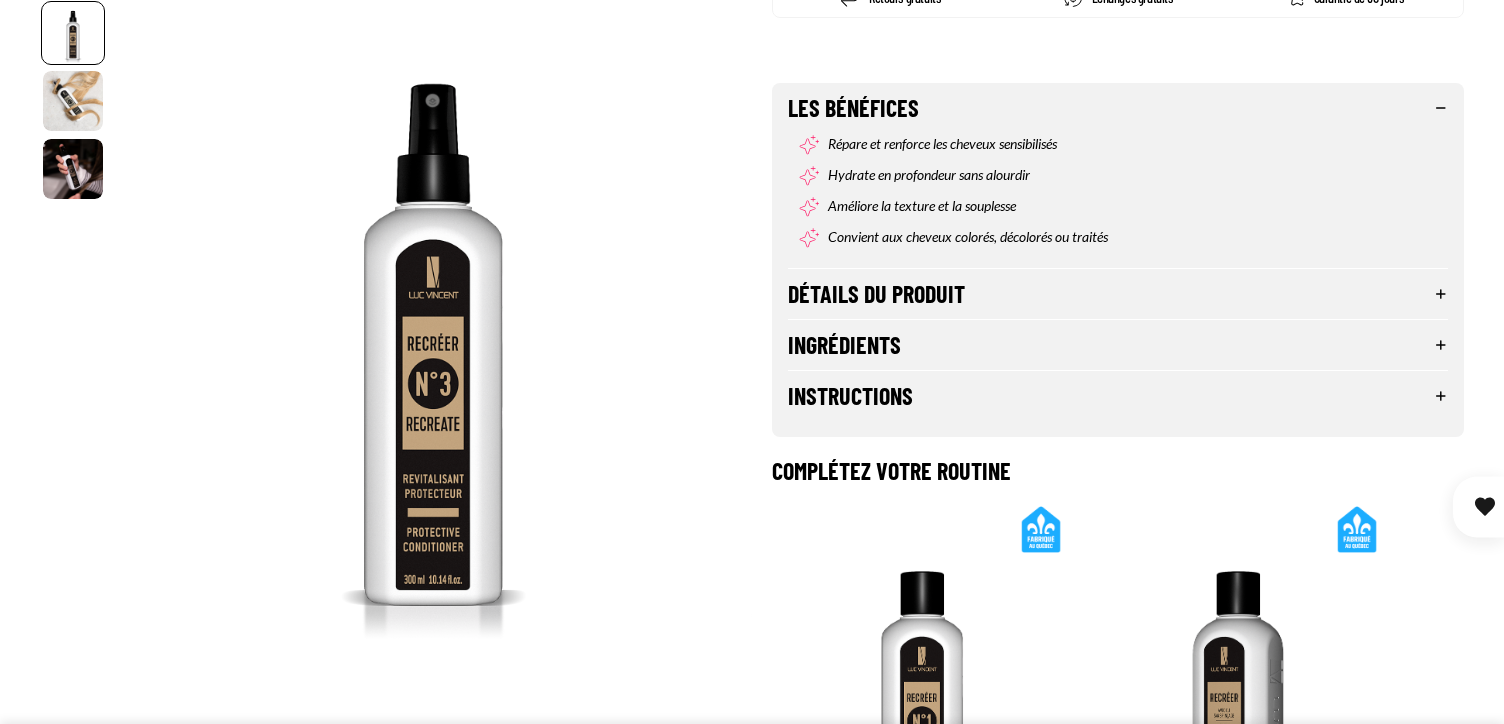 scroll, scrollTop: 900, scrollLeft: 0, axis: vertical 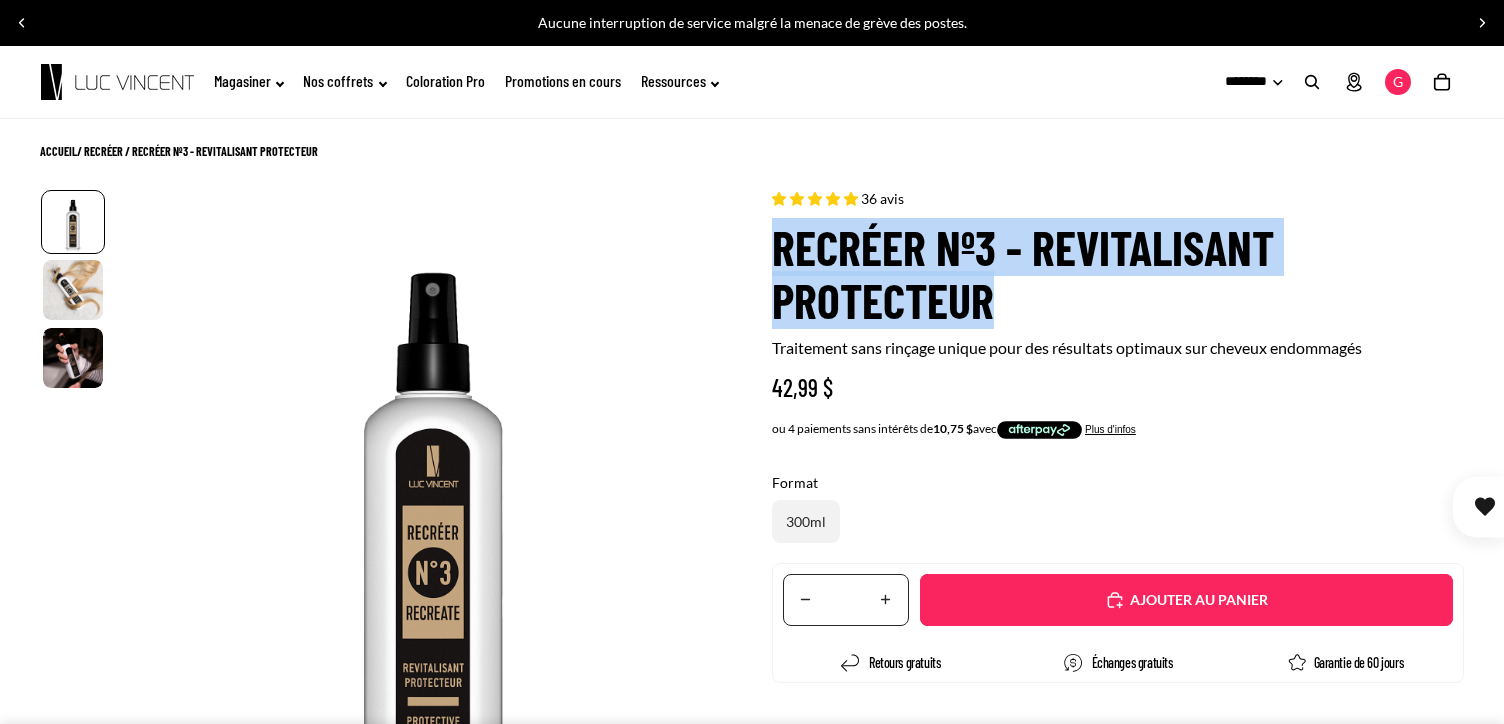 drag, startPoint x: 1308, startPoint y: 75, endPoint x: 1320, endPoint y: 85, distance: 15.6205 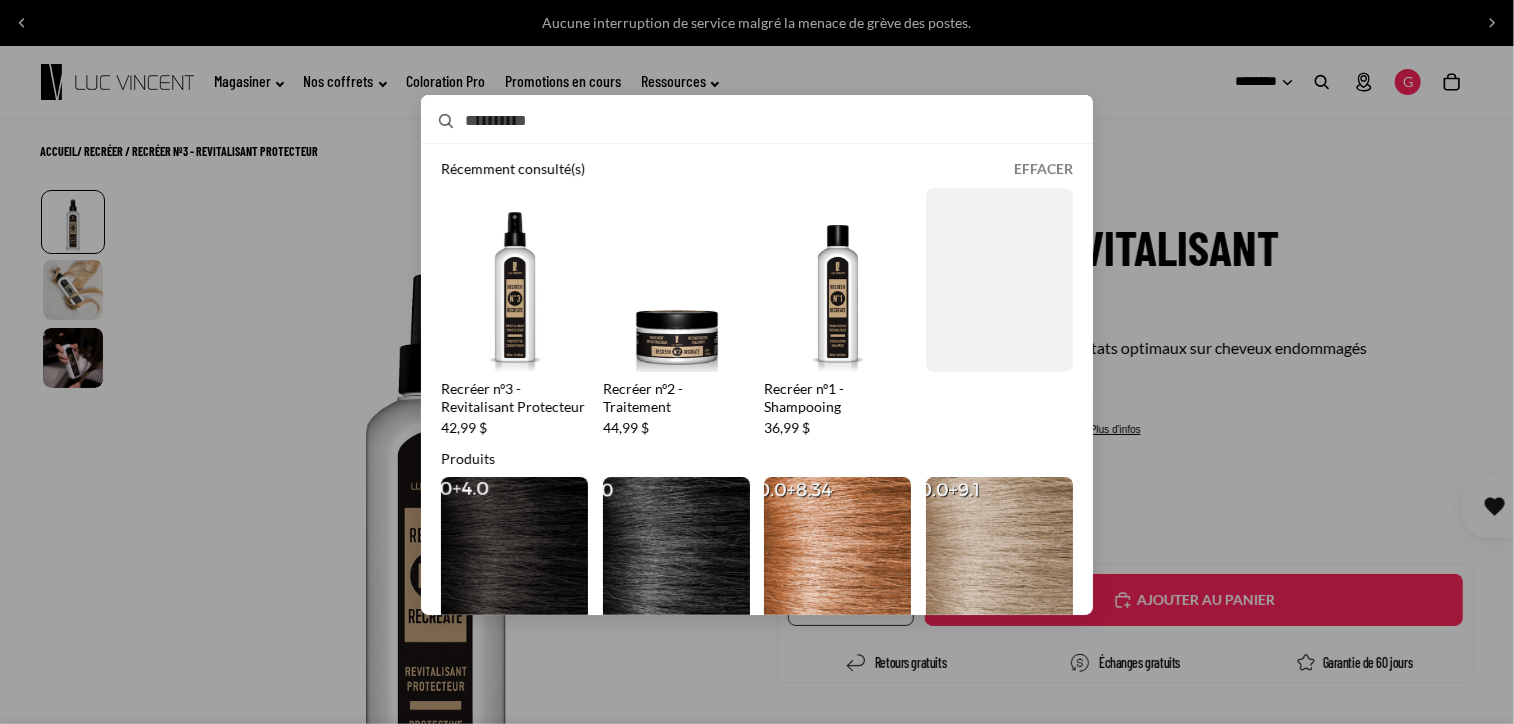 scroll, scrollTop: 0, scrollLeft: 0, axis: both 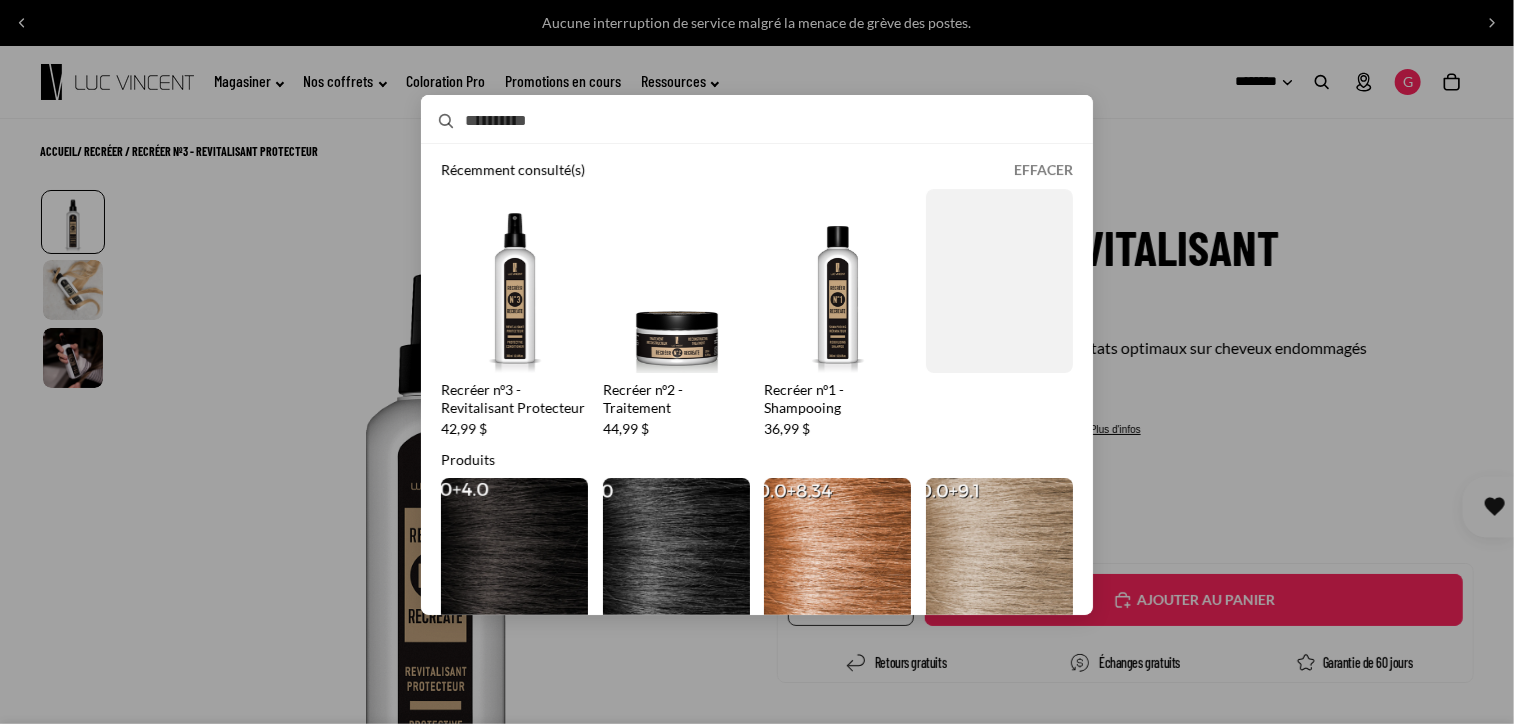 click on "Rechercher" at bounding box center (735, 121) 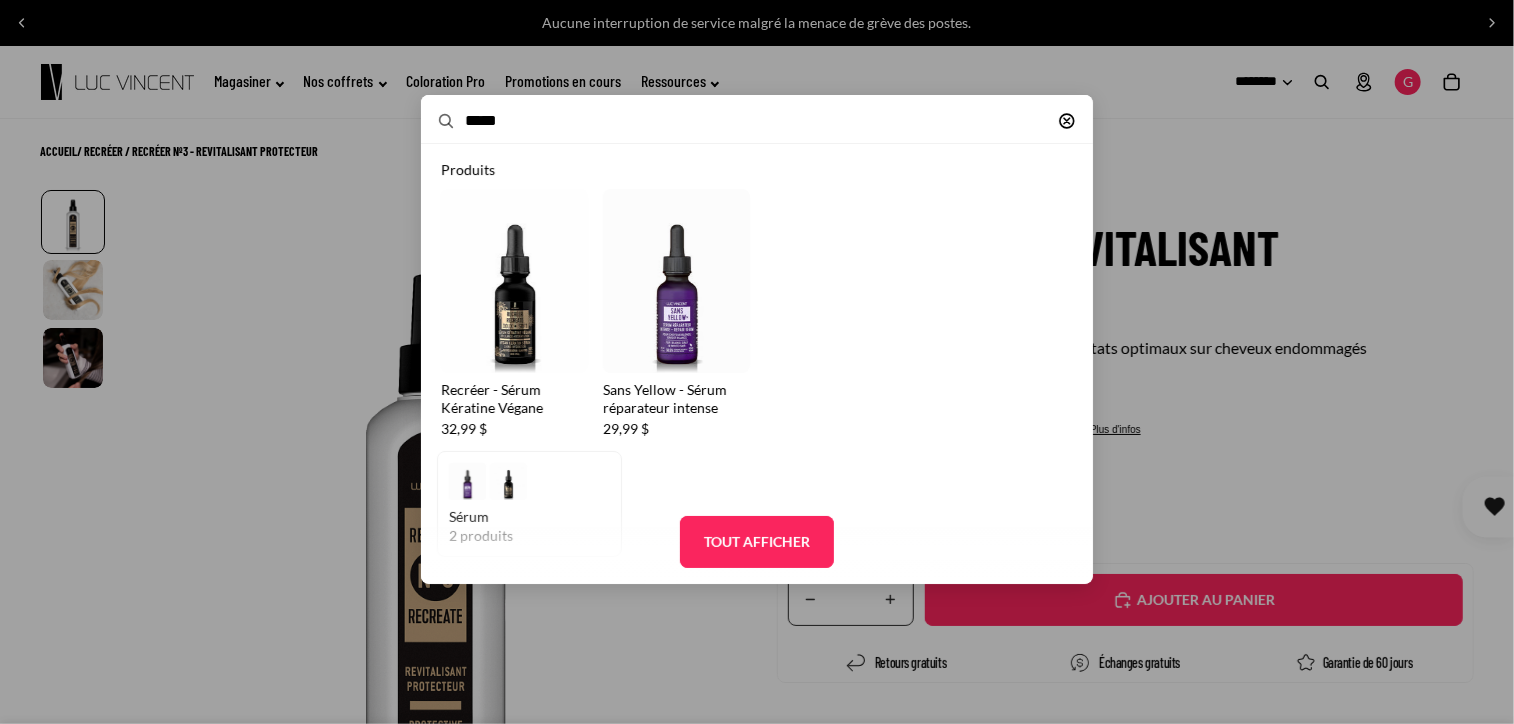 type on "*****" 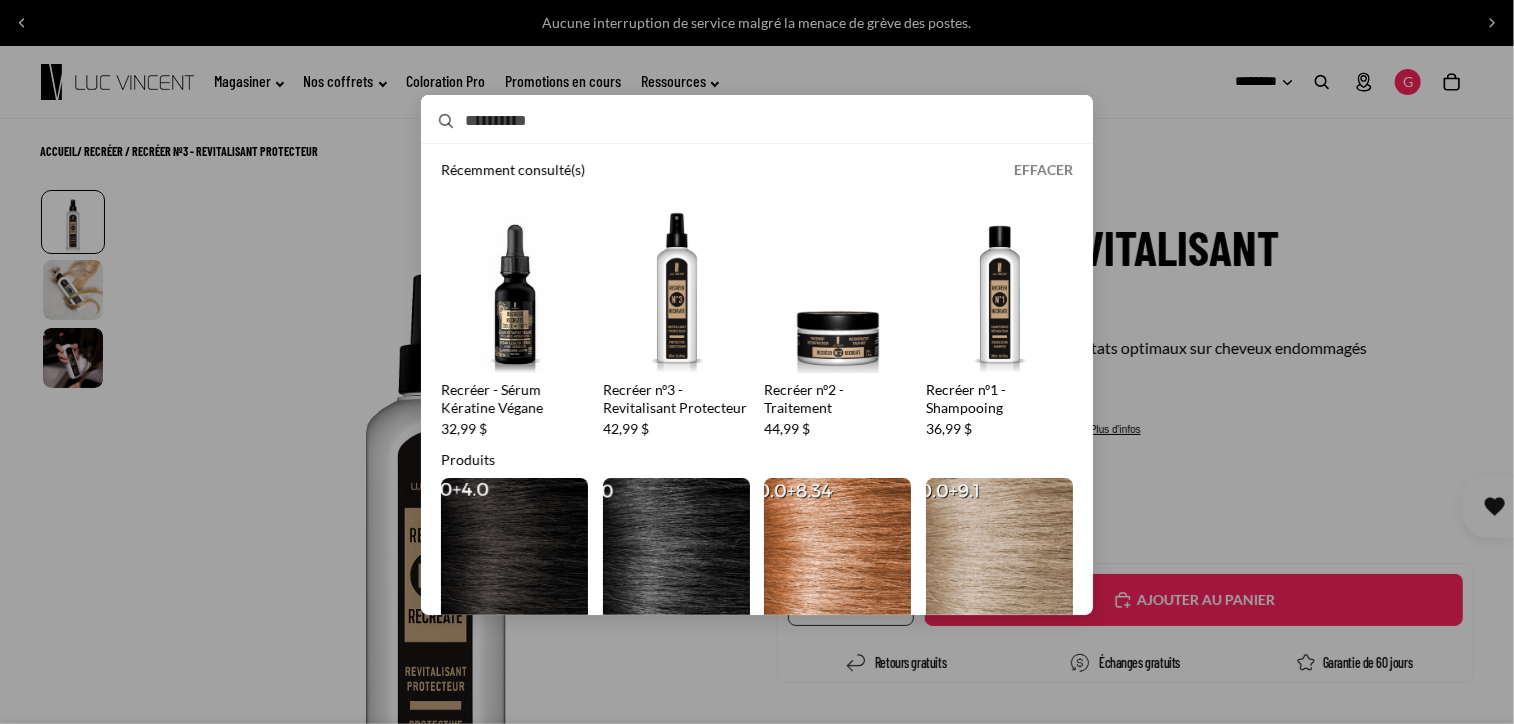 click on "Recréer nº3 - Revitalisant Protecteur" at bounding box center [676, 314] 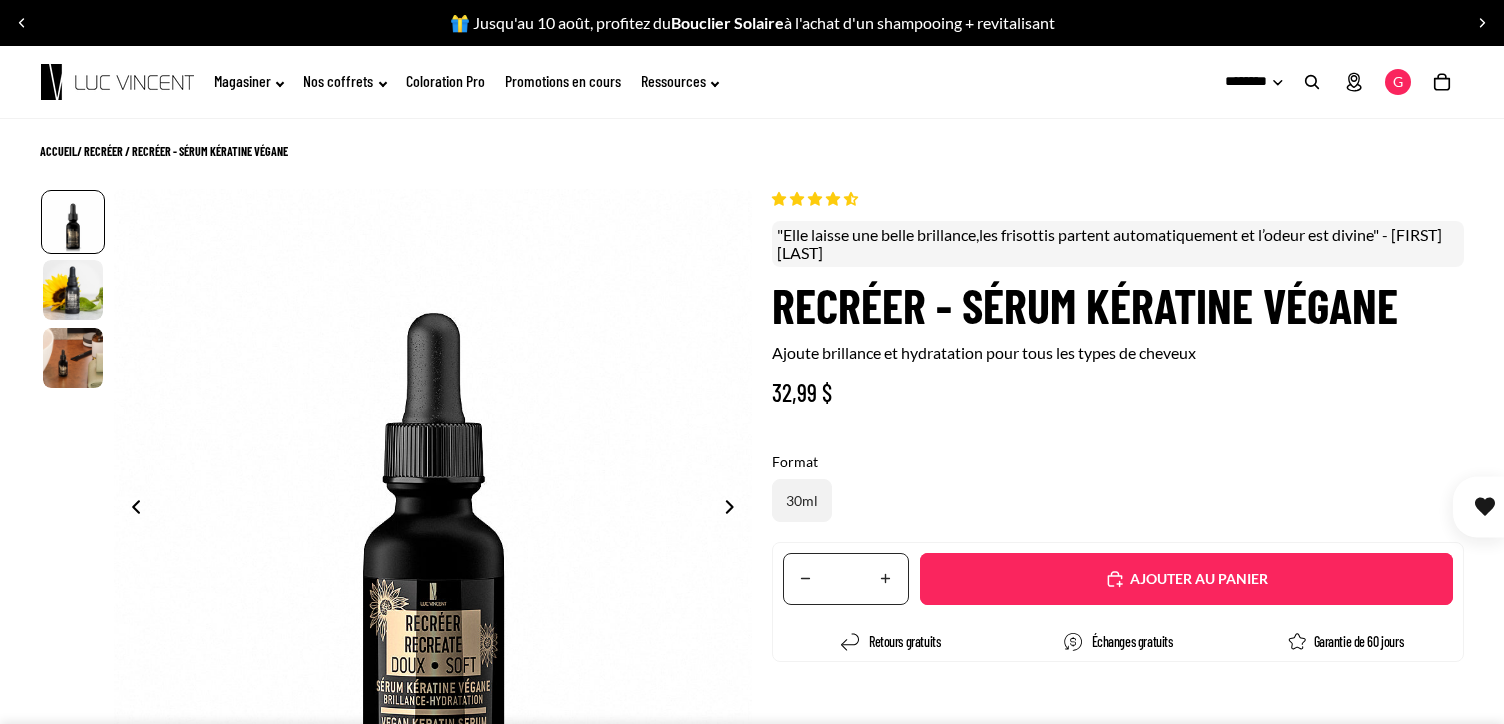 scroll, scrollTop: 0, scrollLeft: 0, axis: both 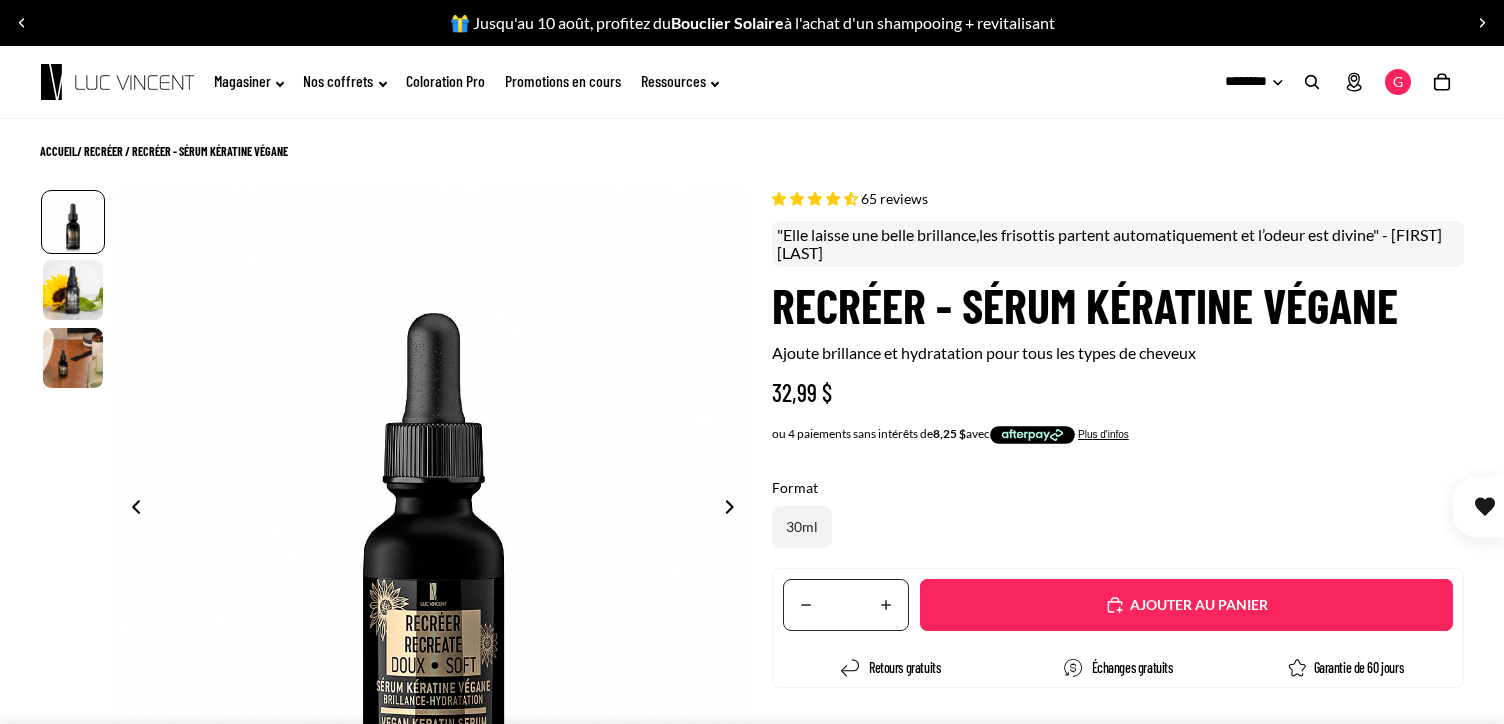 select on "**********" 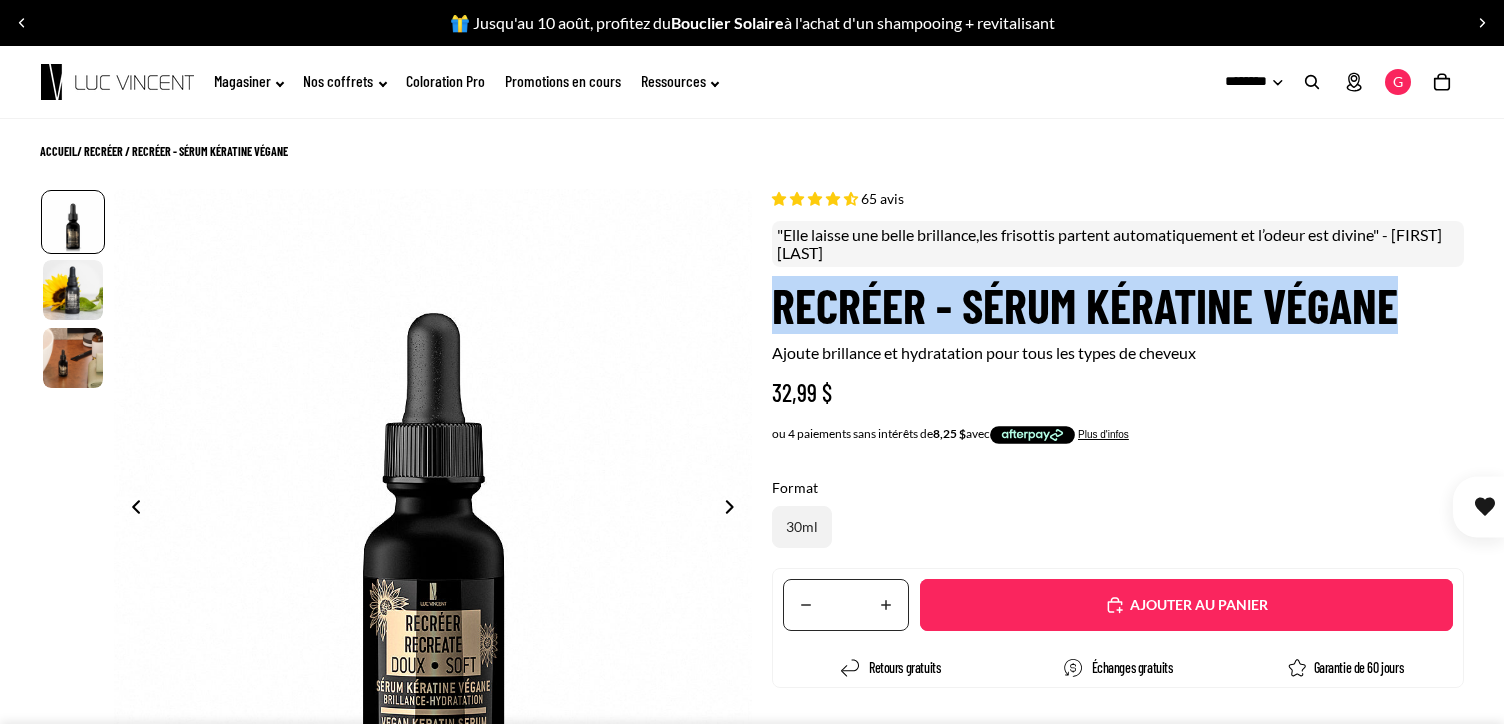 drag, startPoint x: 775, startPoint y: 307, endPoint x: 1422, endPoint y: 329, distance: 647.3739 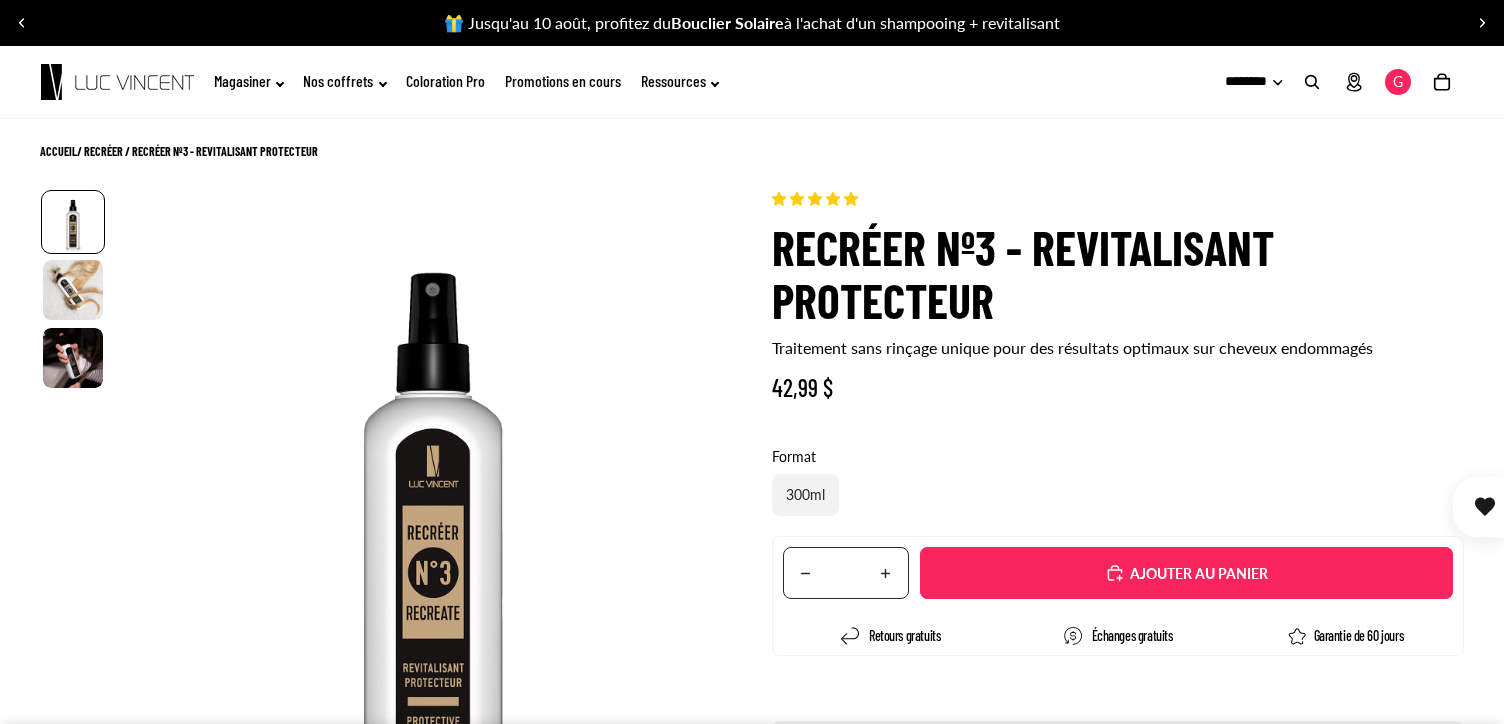 scroll, scrollTop: 0, scrollLeft: 0, axis: both 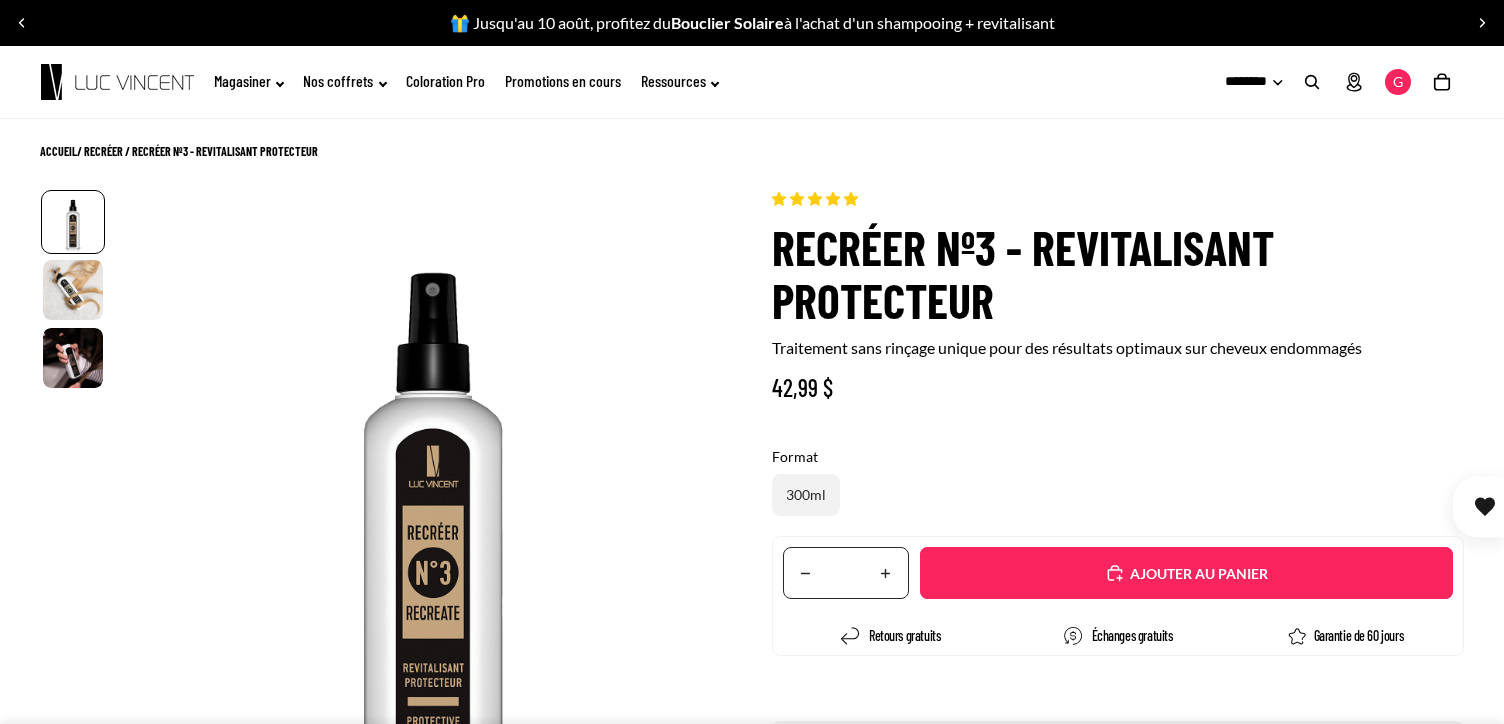 select on "**********" 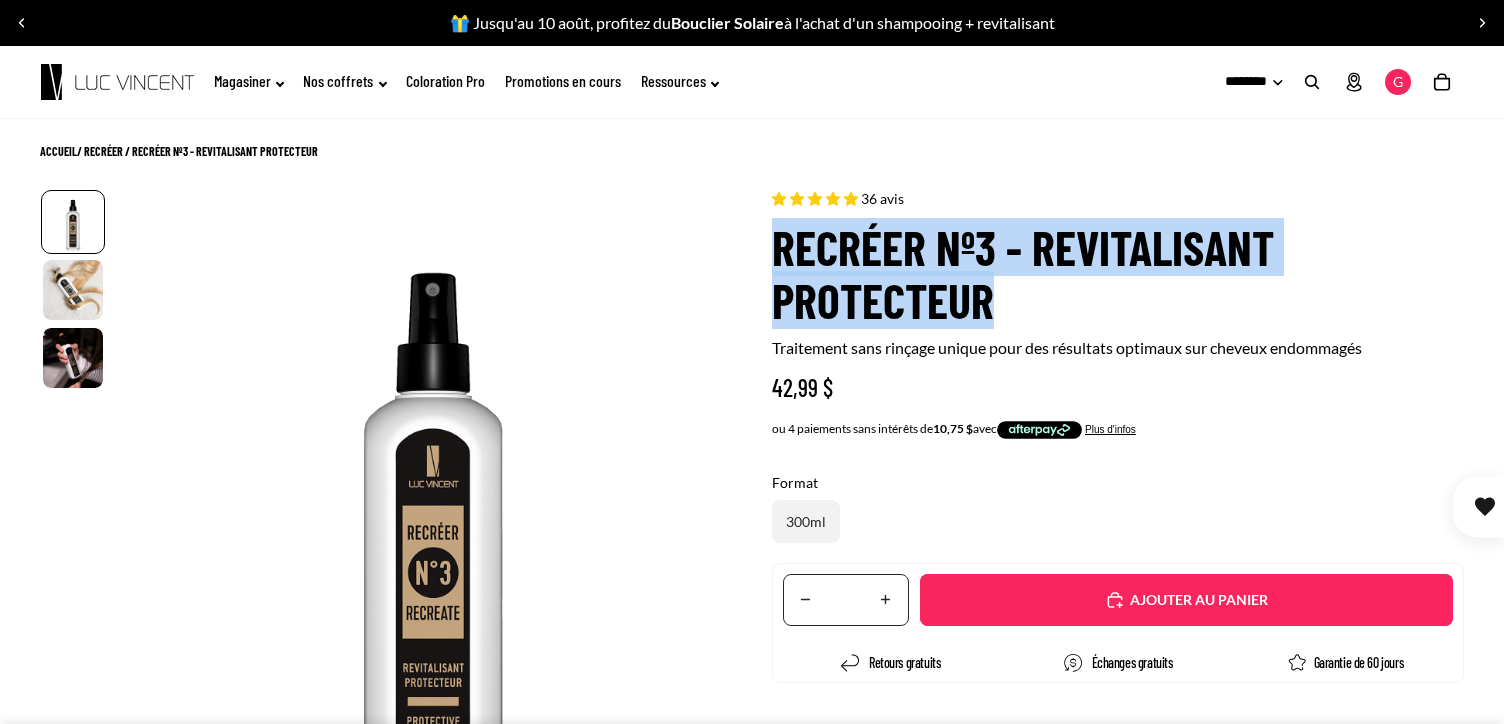 drag, startPoint x: 1014, startPoint y: 295, endPoint x: 760, endPoint y: 258, distance: 256.68073 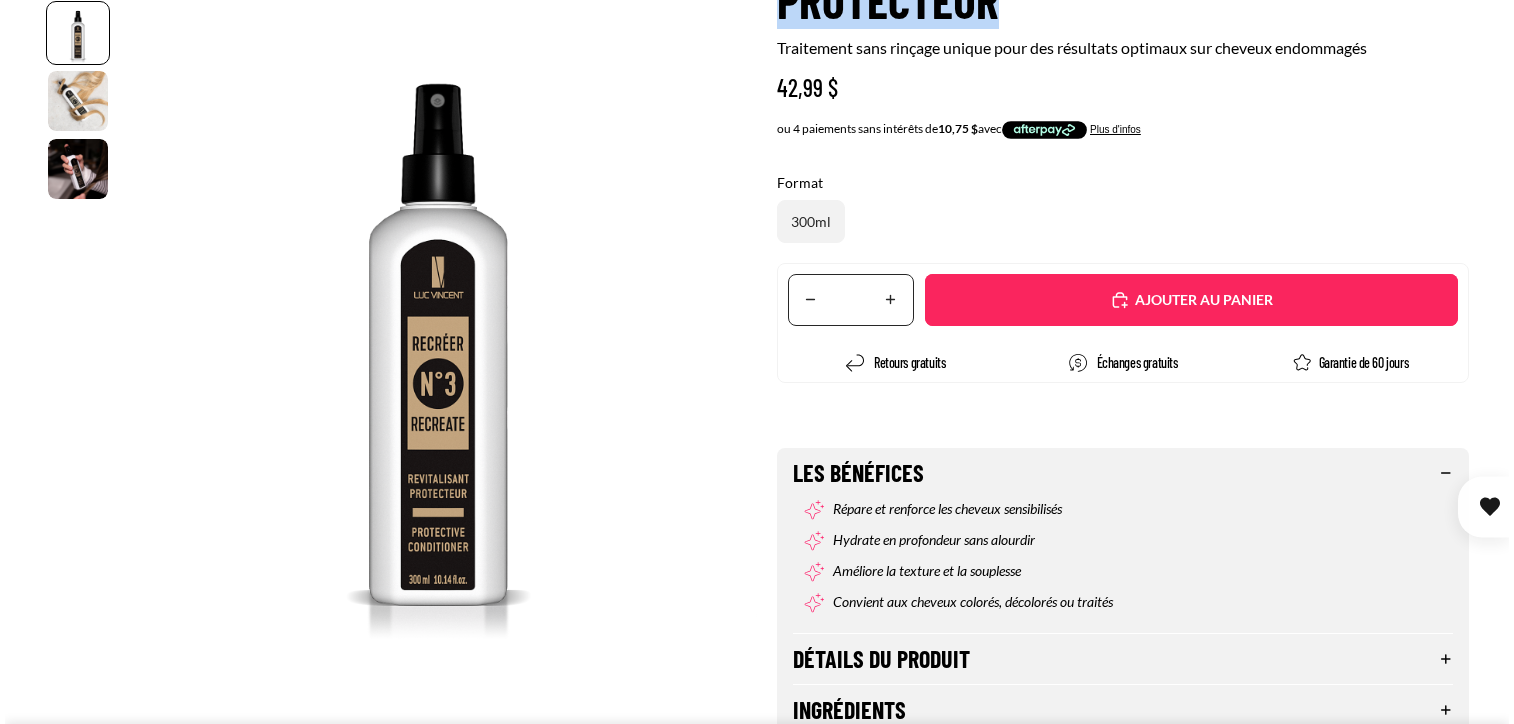 scroll, scrollTop: 0, scrollLeft: 0, axis: both 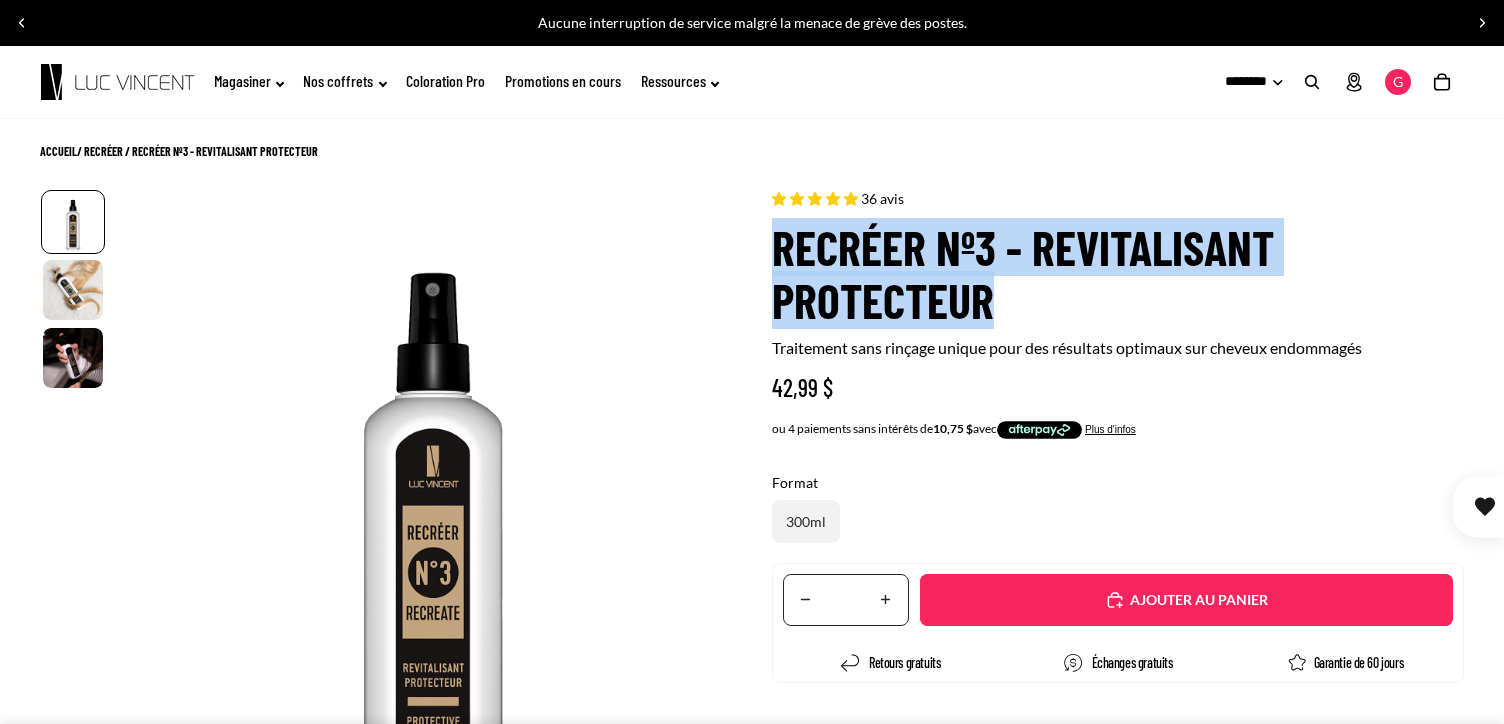 click at bounding box center [1312, 82] 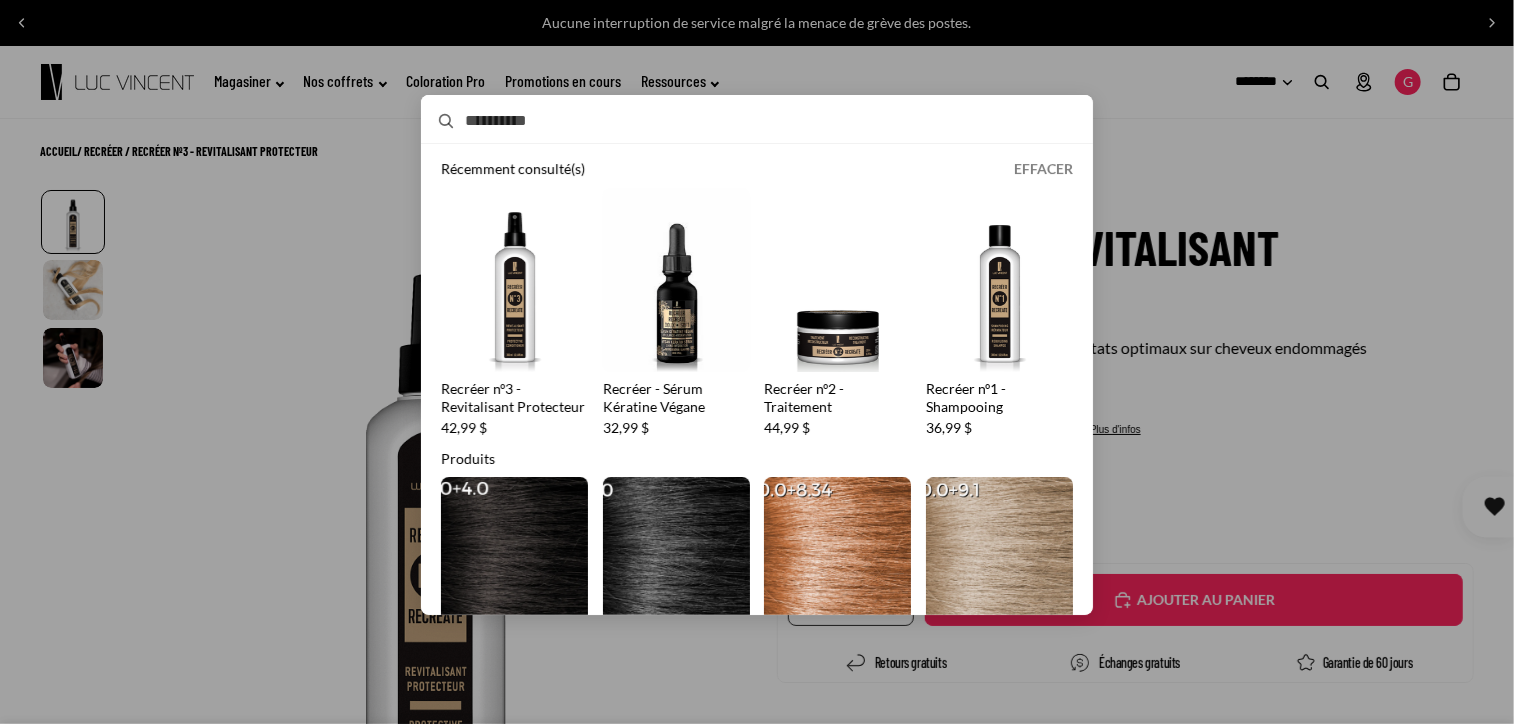 scroll, scrollTop: 0, scrollLeft: 0, axis: both 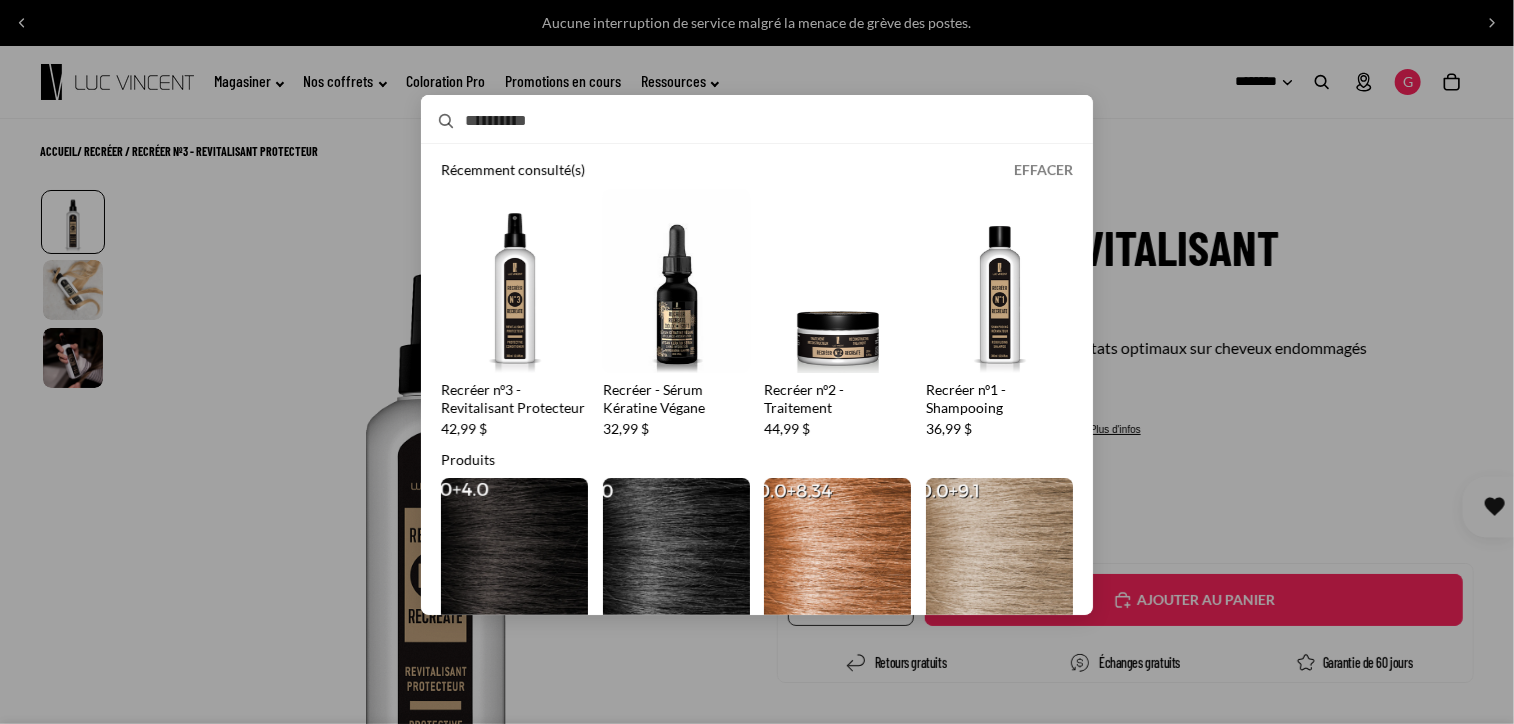 click on "Rechercher" at bounding box center [735, 121] 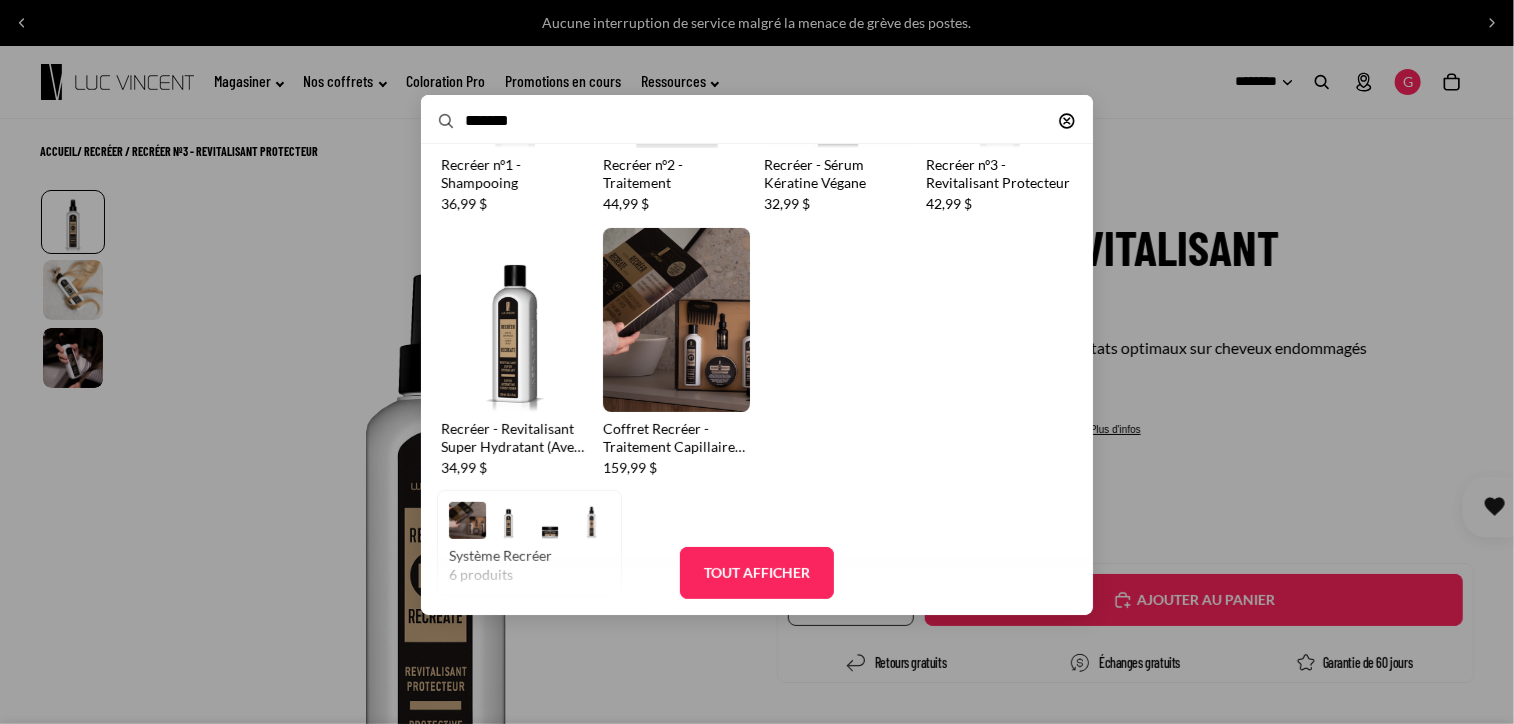 scroll, scrollTop: 297, scrollLeft: 0, axis: vertical 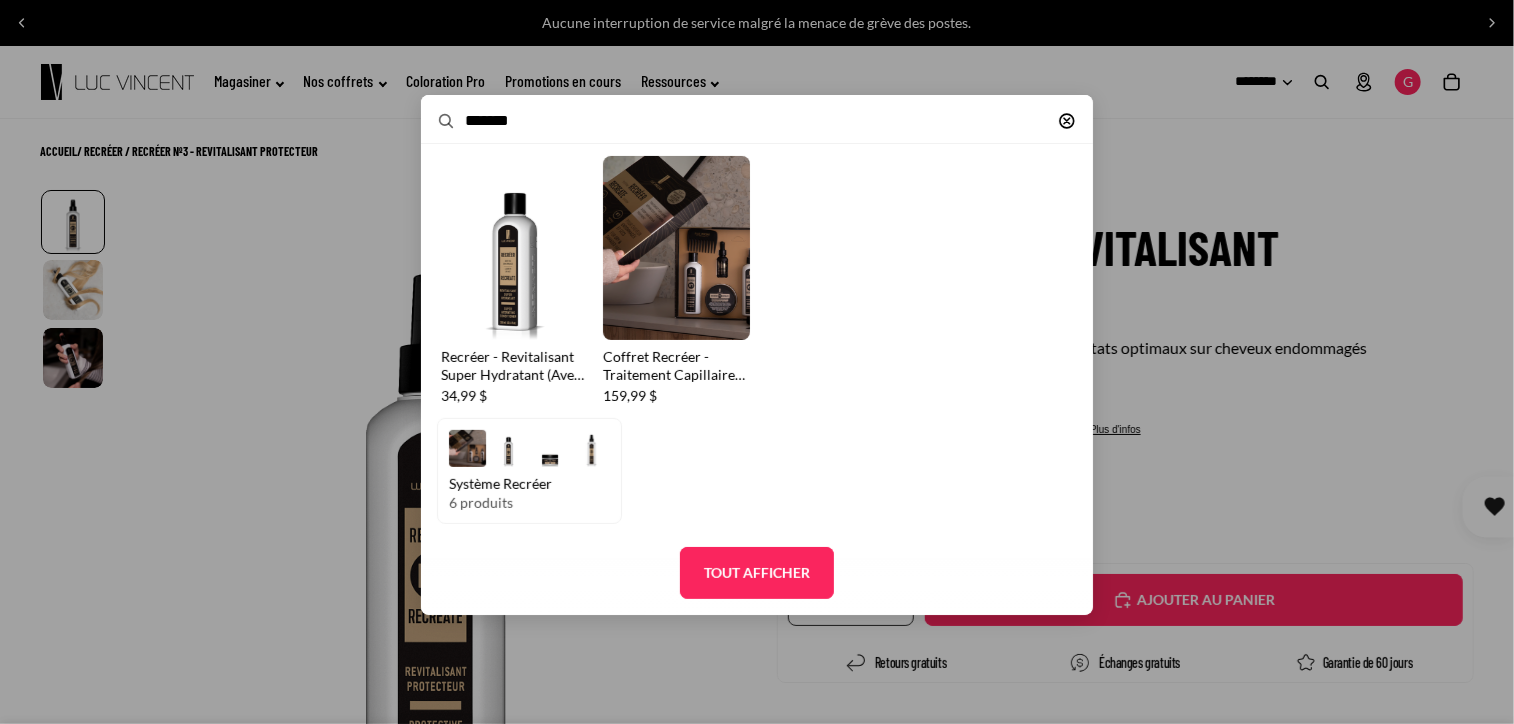 type on "*******" 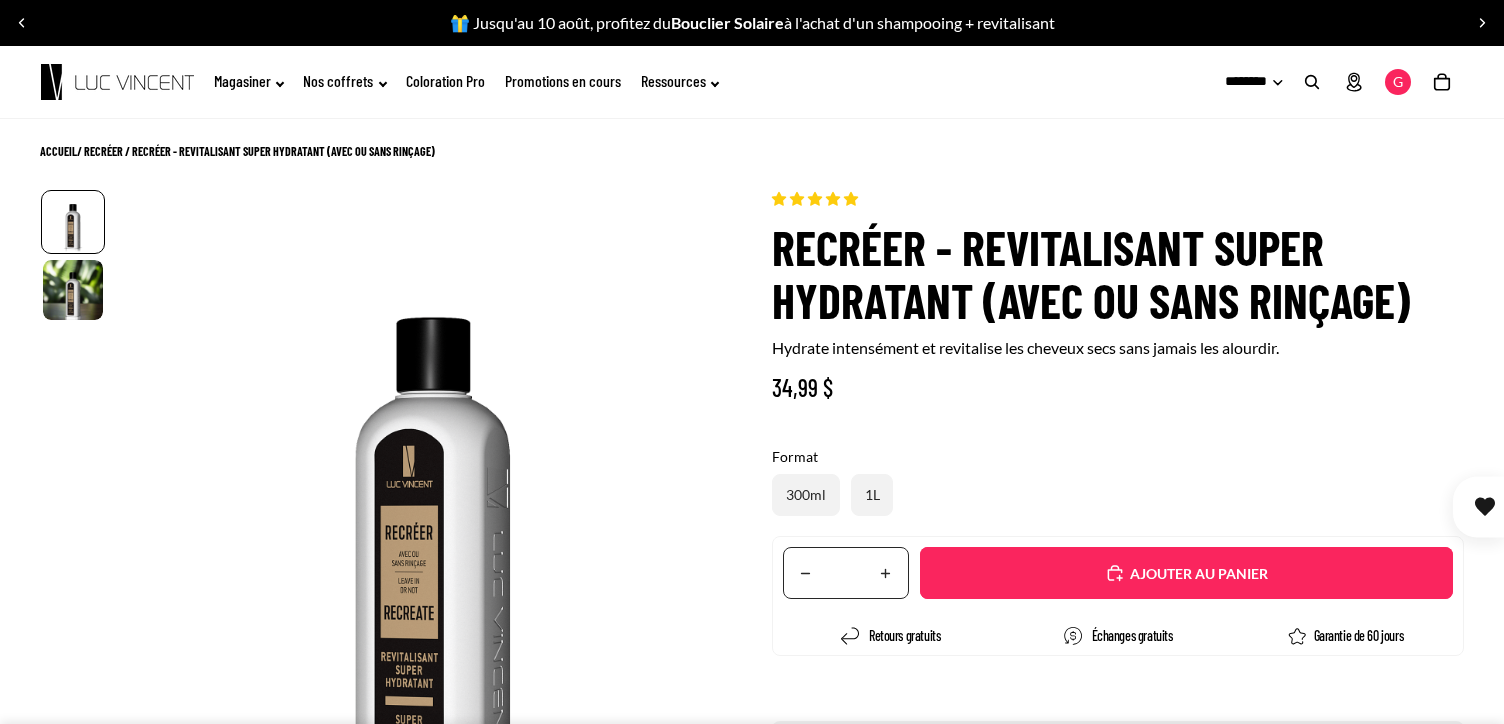 scroll, scrollTop: 0, scrollLeft: 0, axis: both 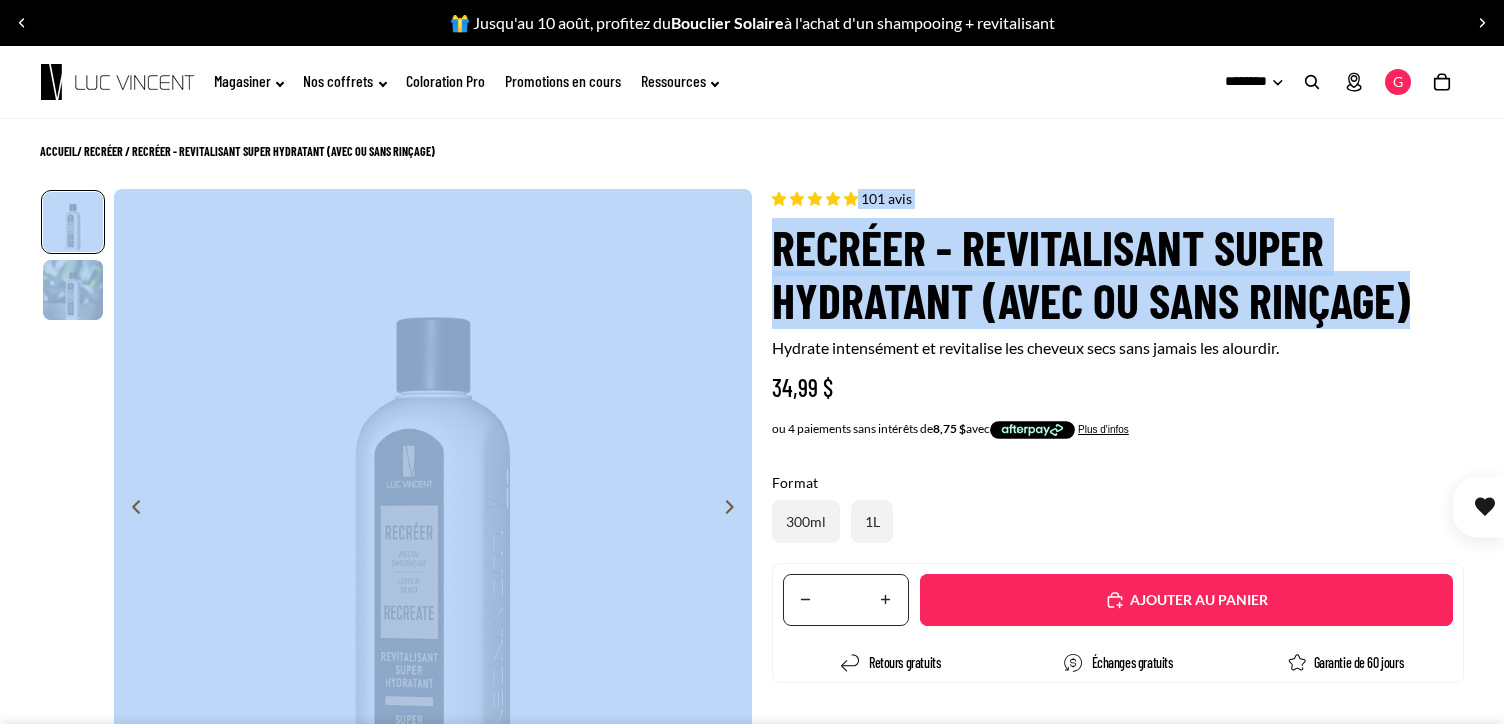 drag, startPoint x: 1418, startPoint y: 304, endPoint x: 720, endPoint y: 250, distance: 700.0857 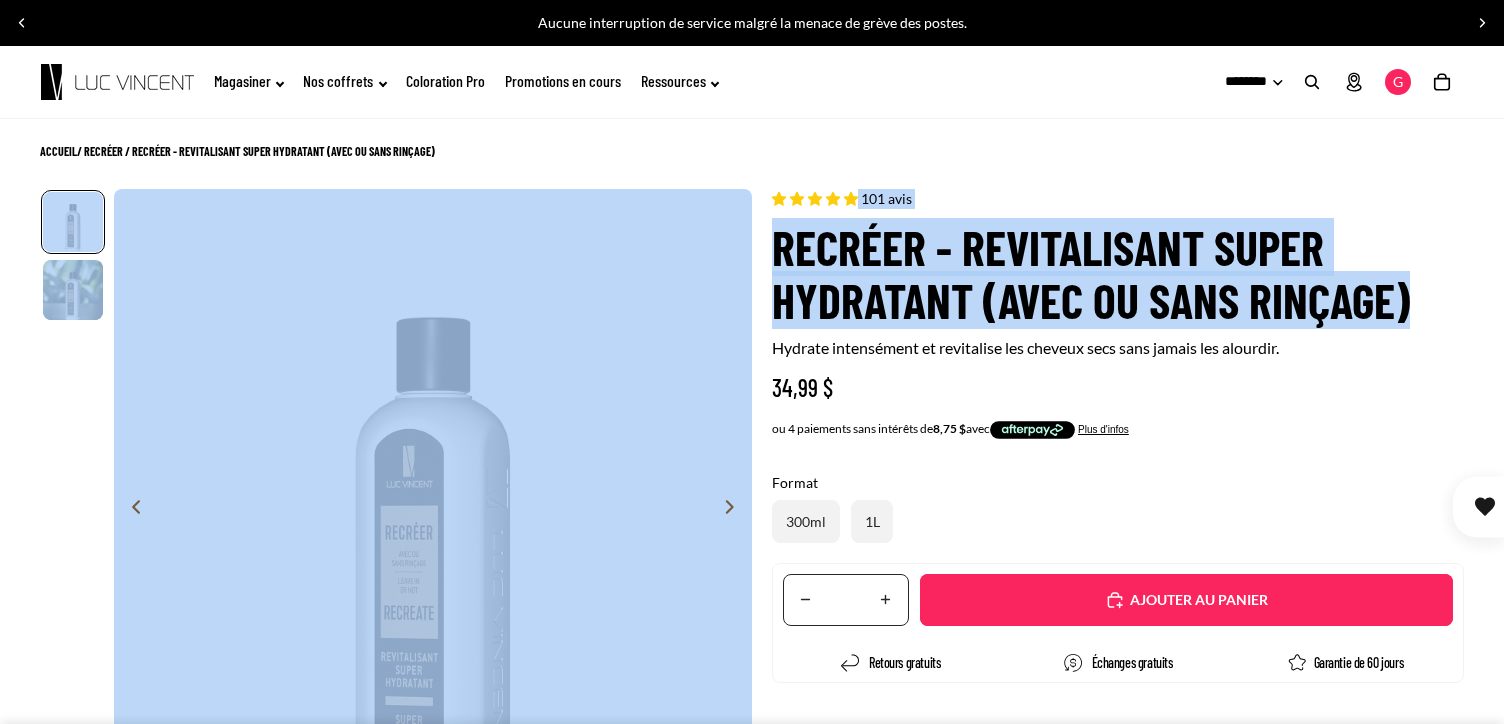 click on "Recréer - Revitalisant Super Hydratant (Avec ou sans rinçage)" at bounding box center (1118, 274) 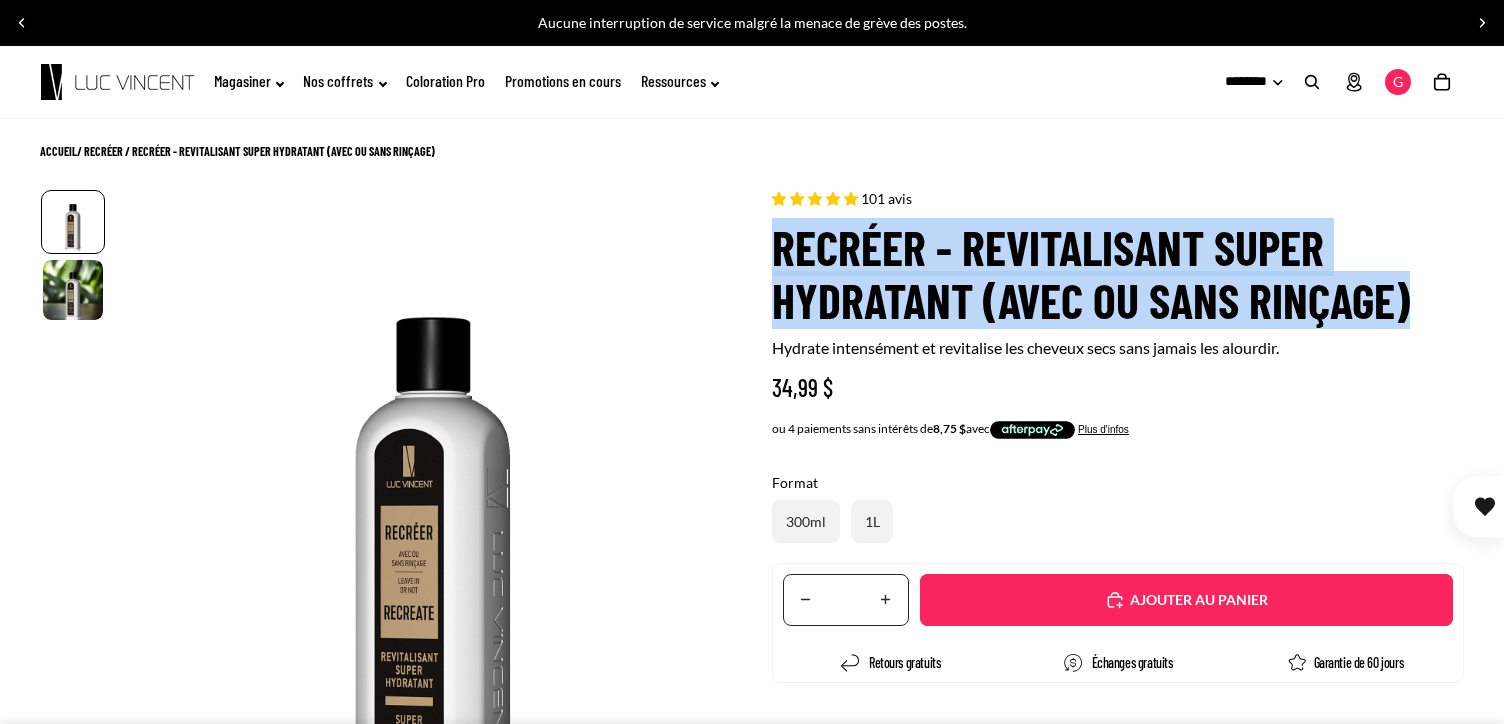 drag, startPoint x: 782, startPoint y: 245, endPoint x: 1412, endPoint y: 330, distance: 635.70825 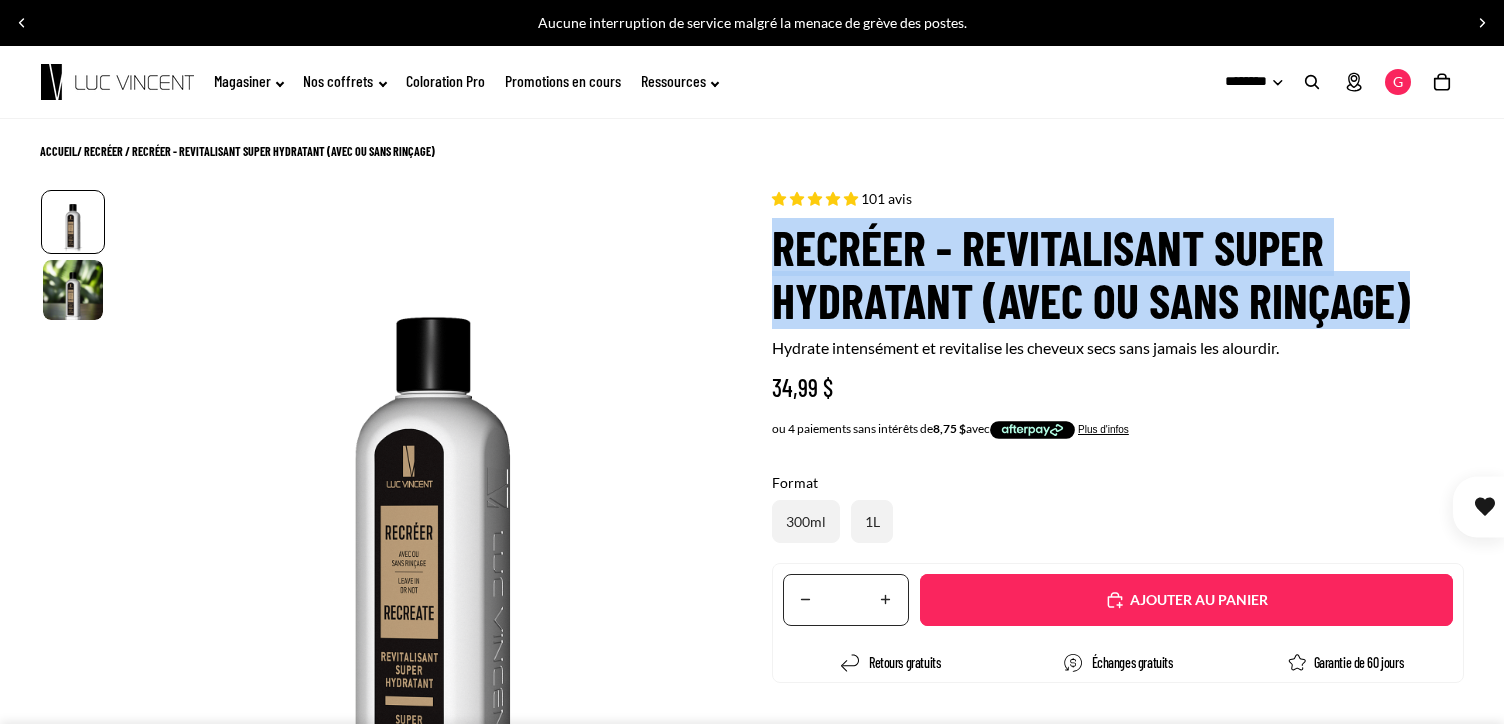 copy on "Recréer - Revitalisant Super Hydratant (Avec ou sans rinçage)" 